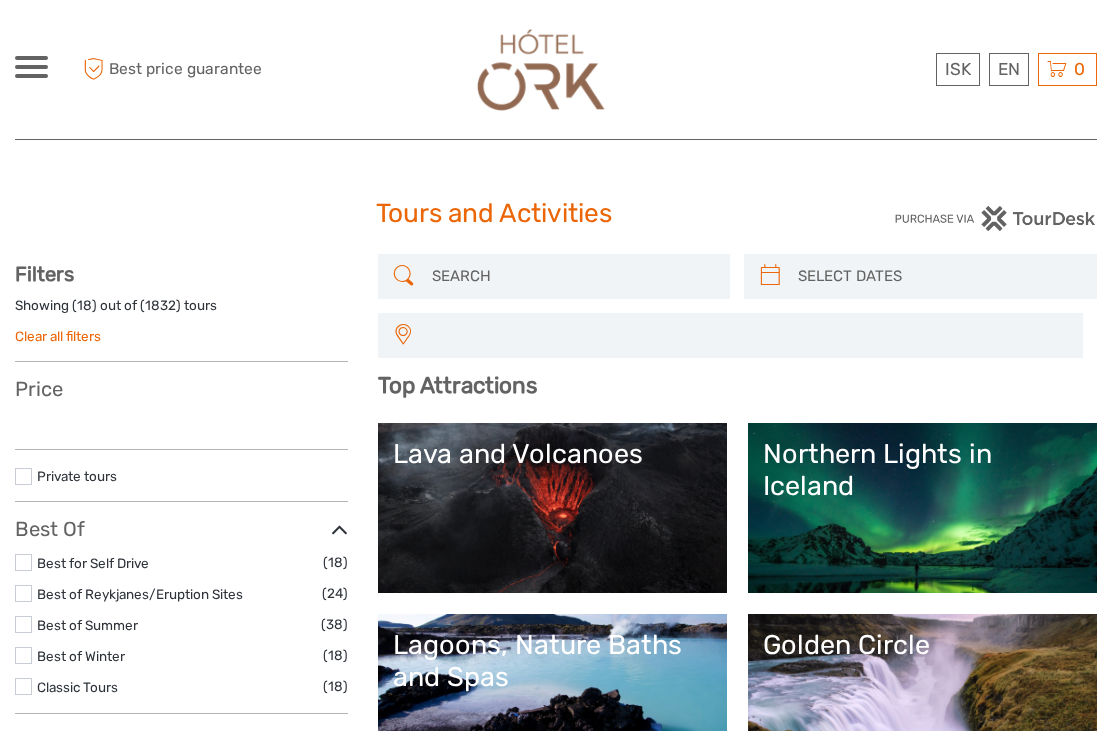 select 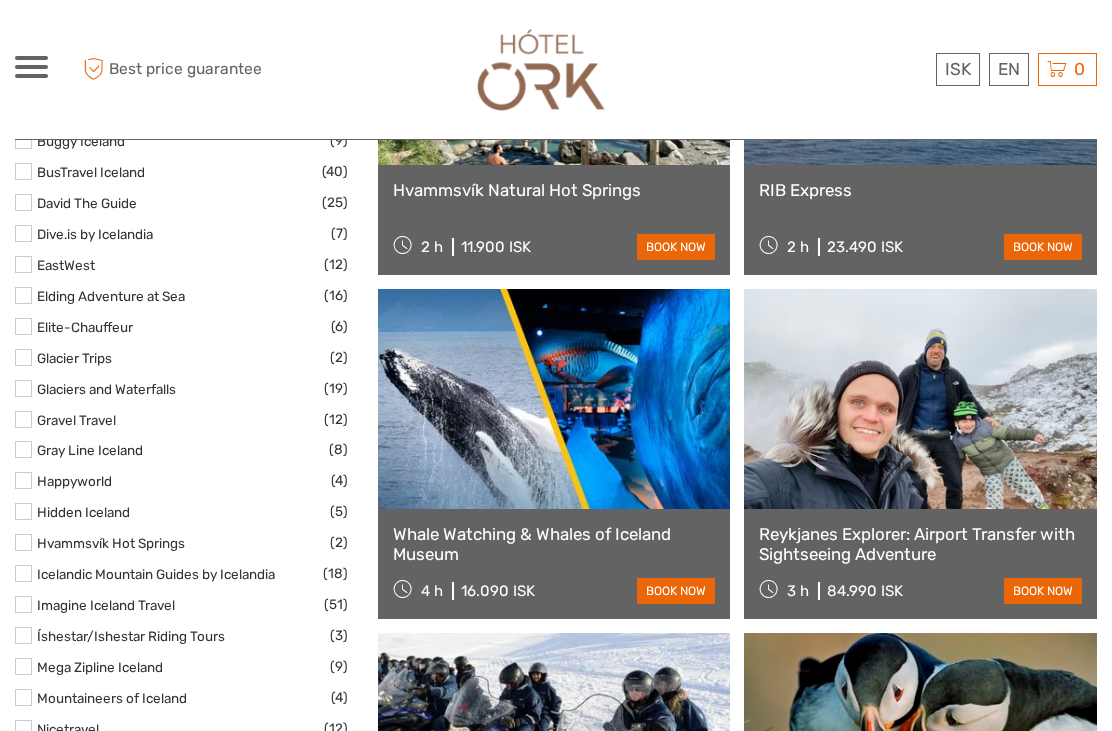 select 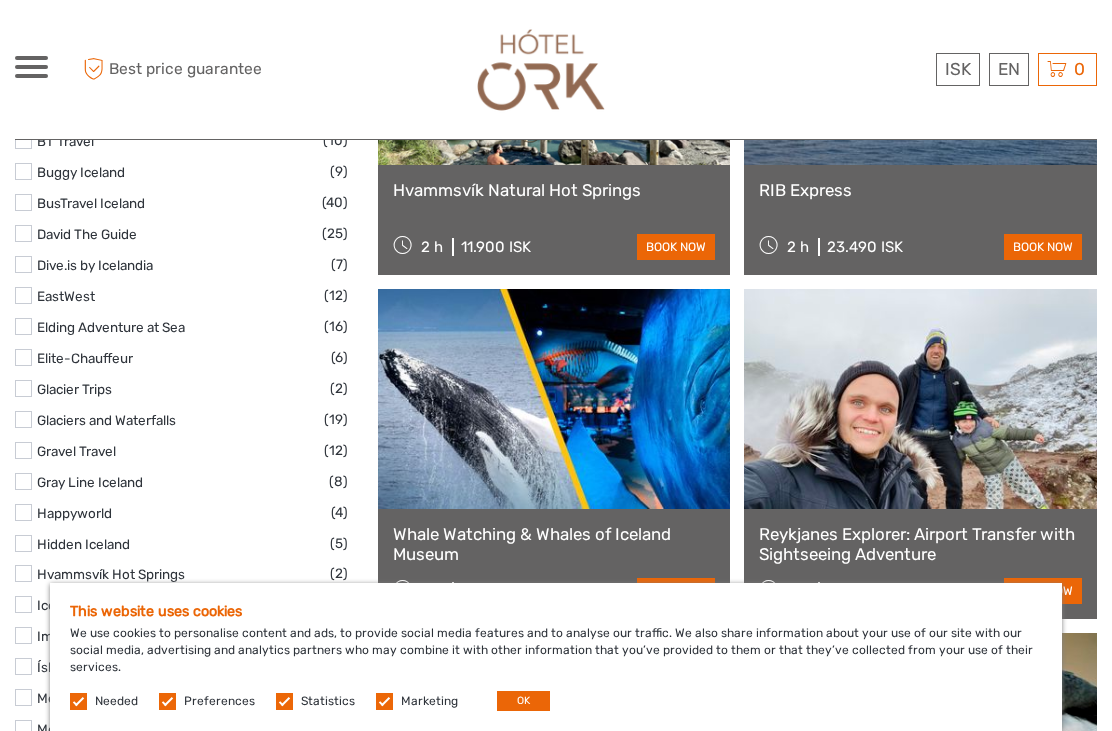 scroll, scrollTop: 0, scrollLeft: 0, axis: both 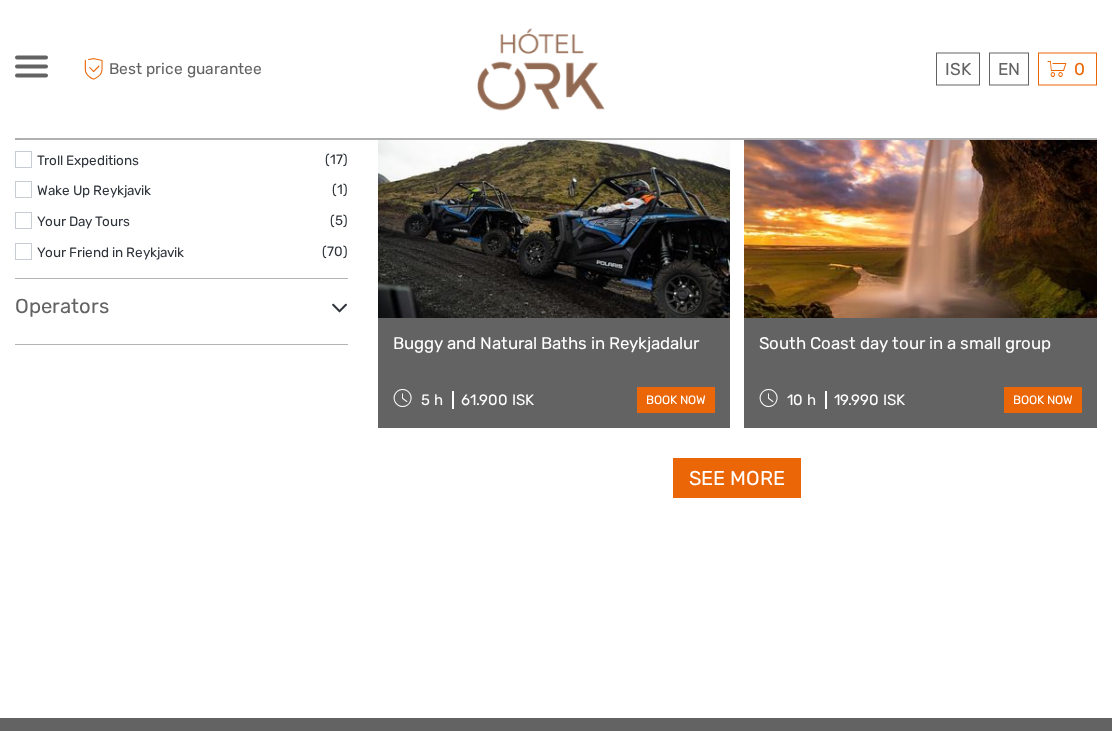 click on "See more" at bounding box center [737, 479] 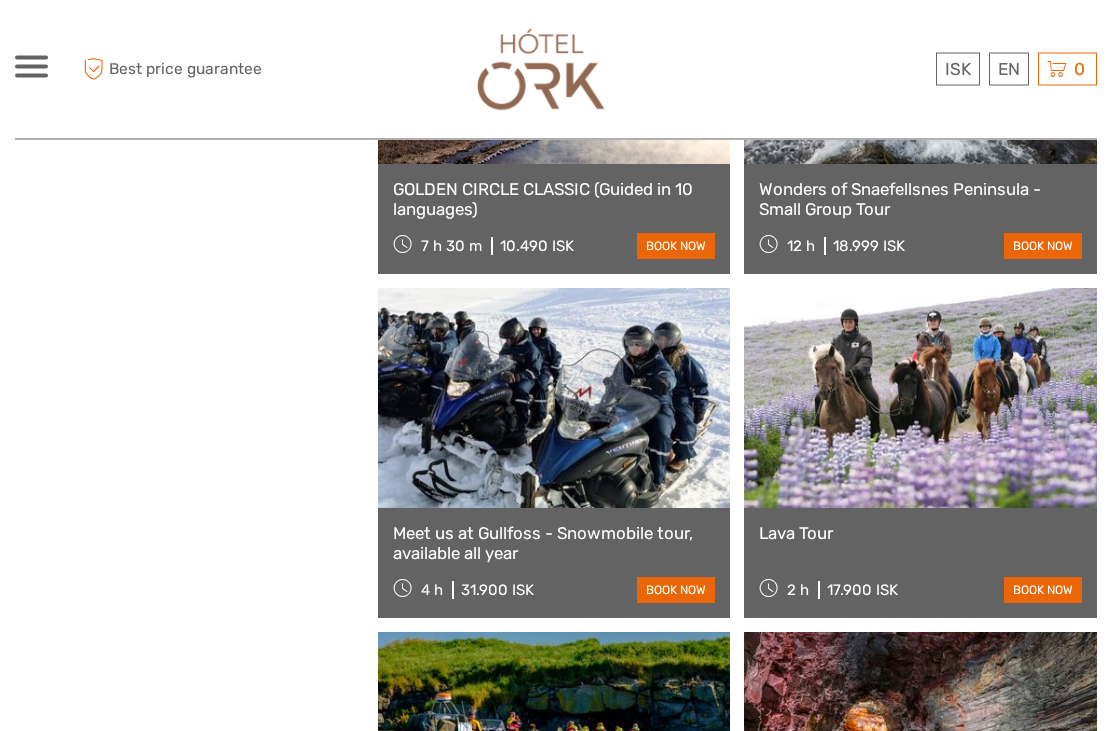 scroll, scrollTop: 4198, scrollLeft: 0, axis: vertical 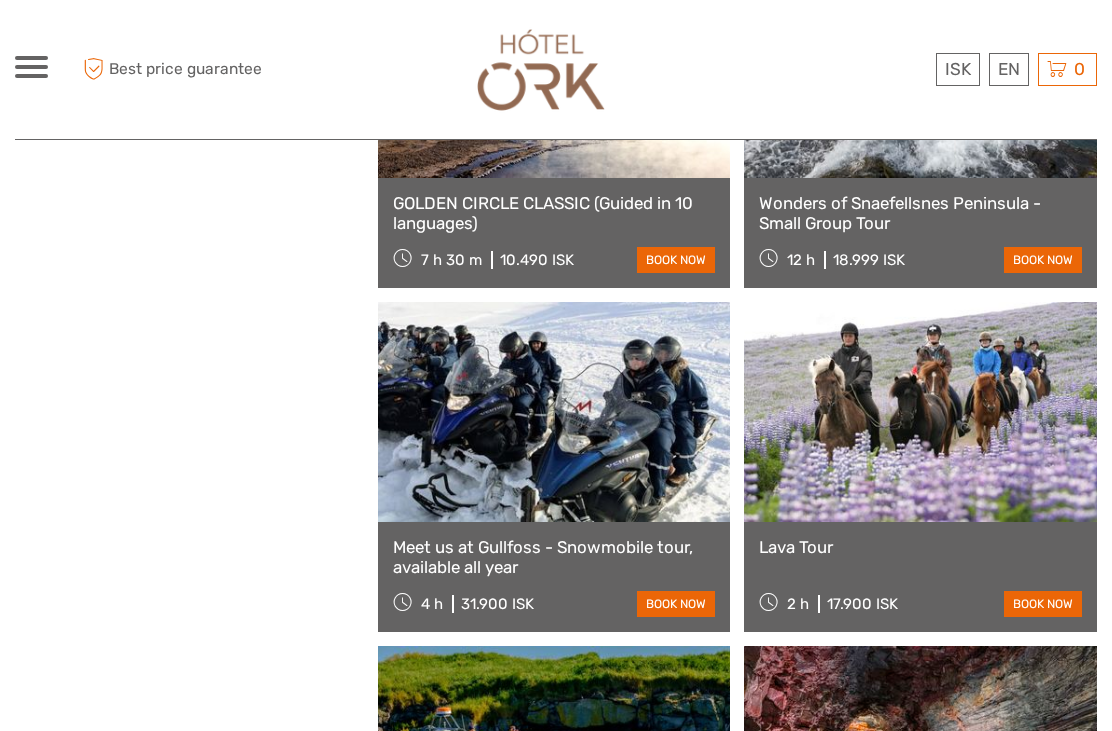 click on "Wonders of Snaefellsnes Peninsula - Small Group Tour" at bounding box center [920, 213] 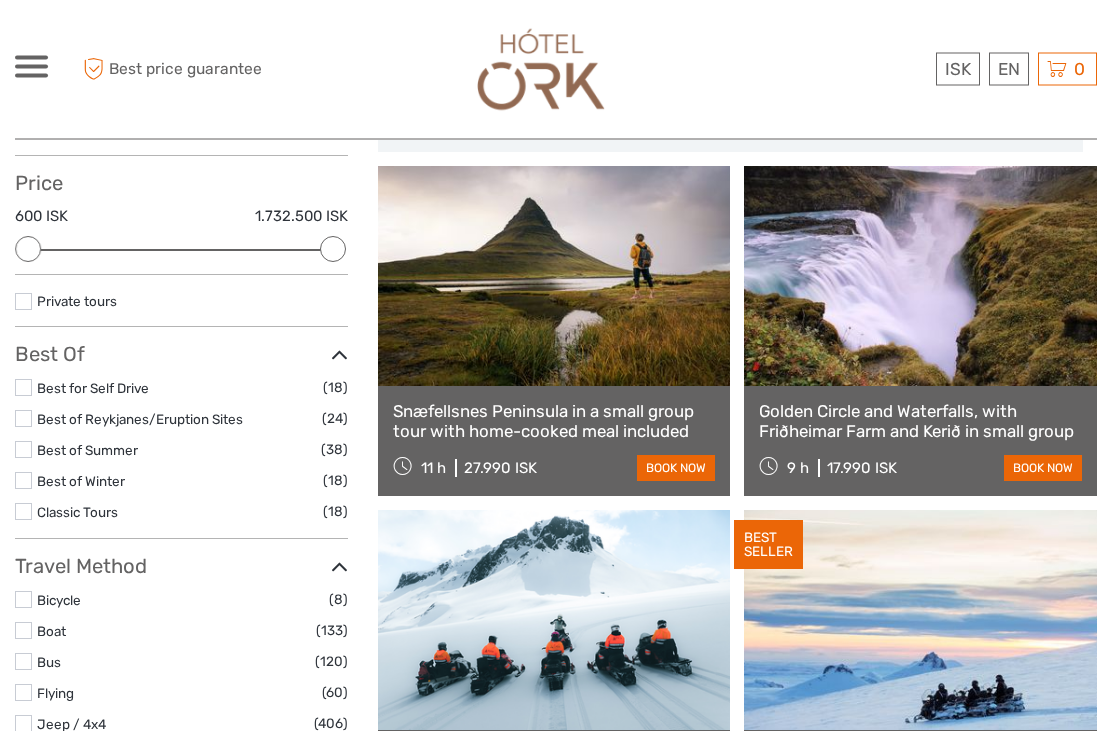 scroll, scrollTop: 206, scrollLeft: 0, axis: vertical 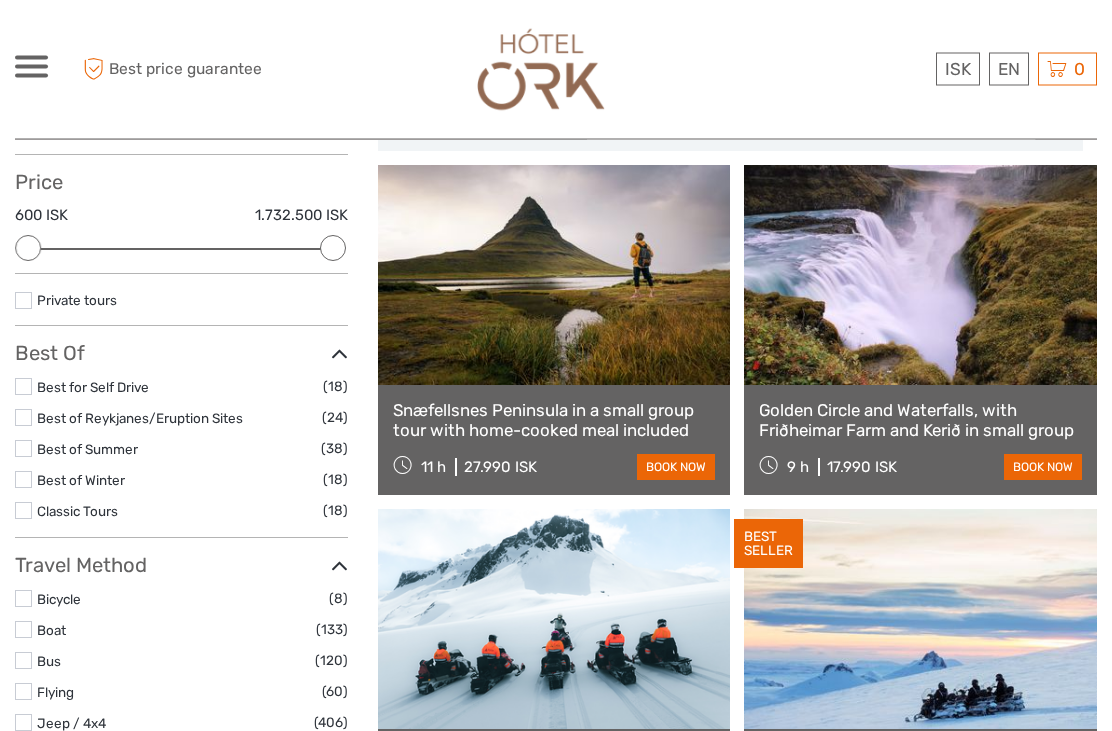 click at bounding box center [920, 276] 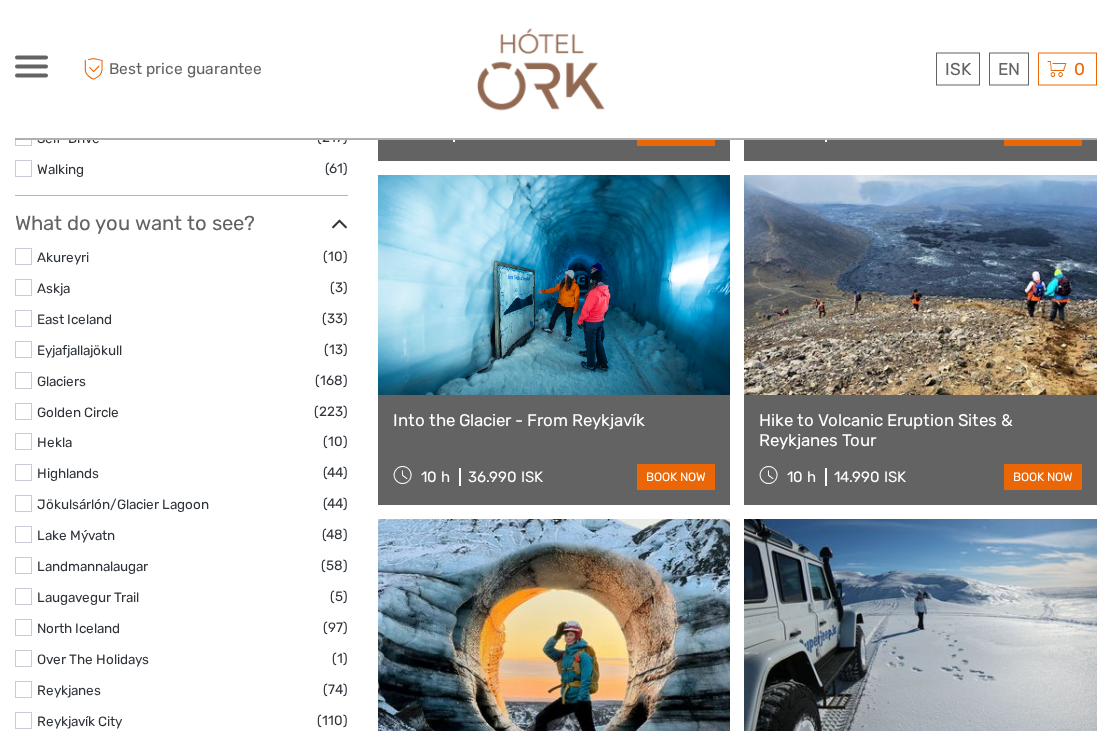 scroll, scrollTop: 886, scrollLeft: 0, axis: vertical 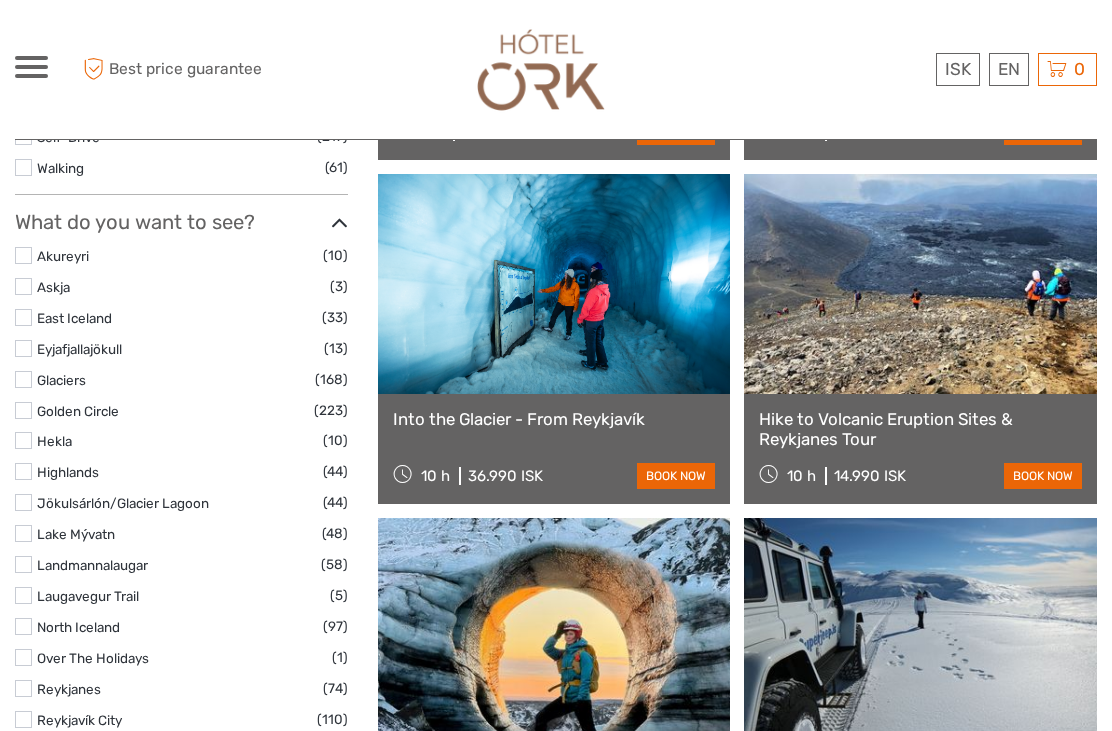 click at bounding box center [920, 284] 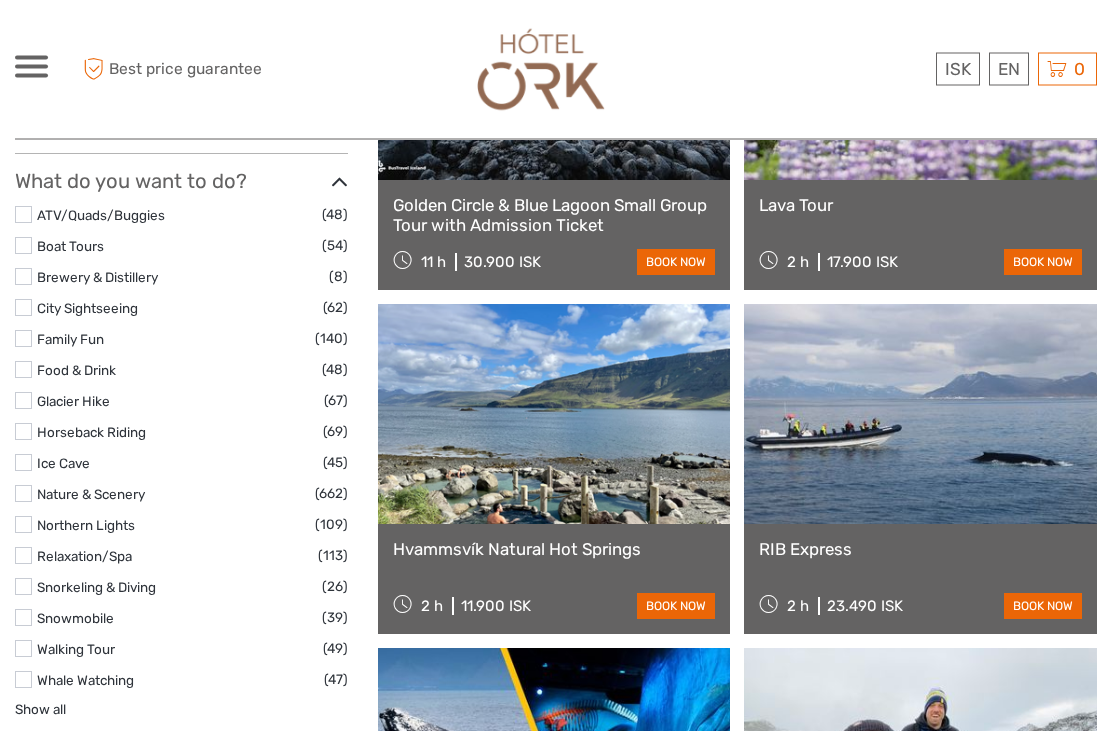 scroll, scrollTop: 1792, scrollLeft: 0, axis: vertical 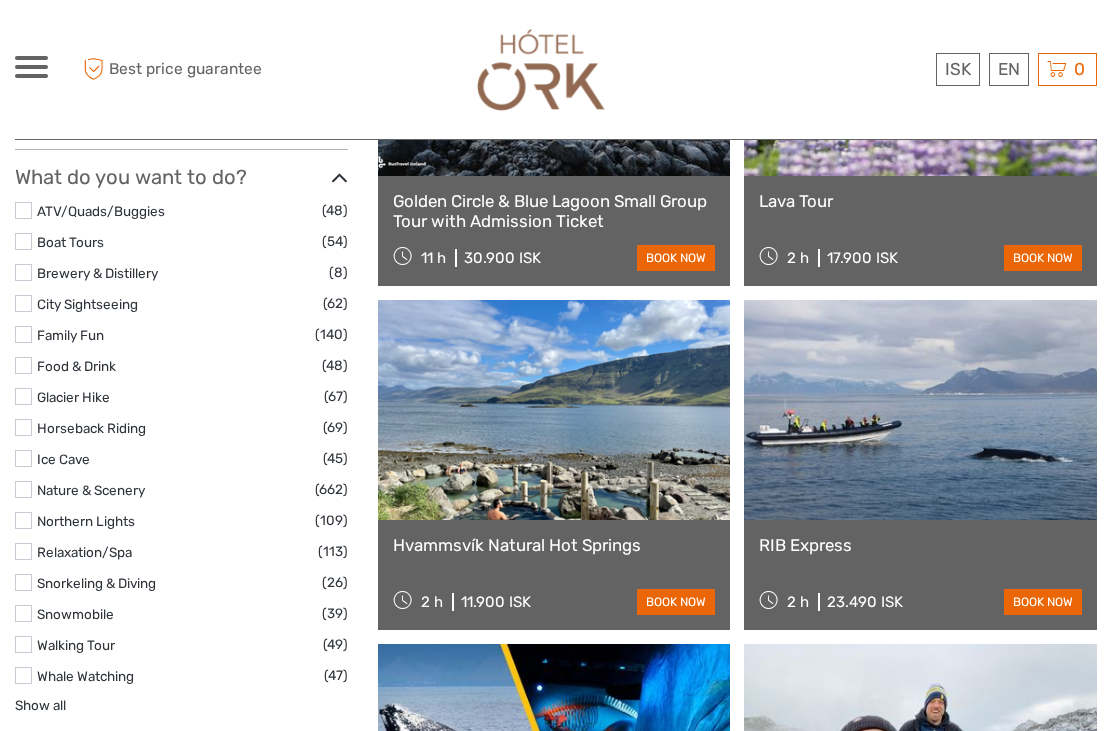 click at bounding box center [554, 410] 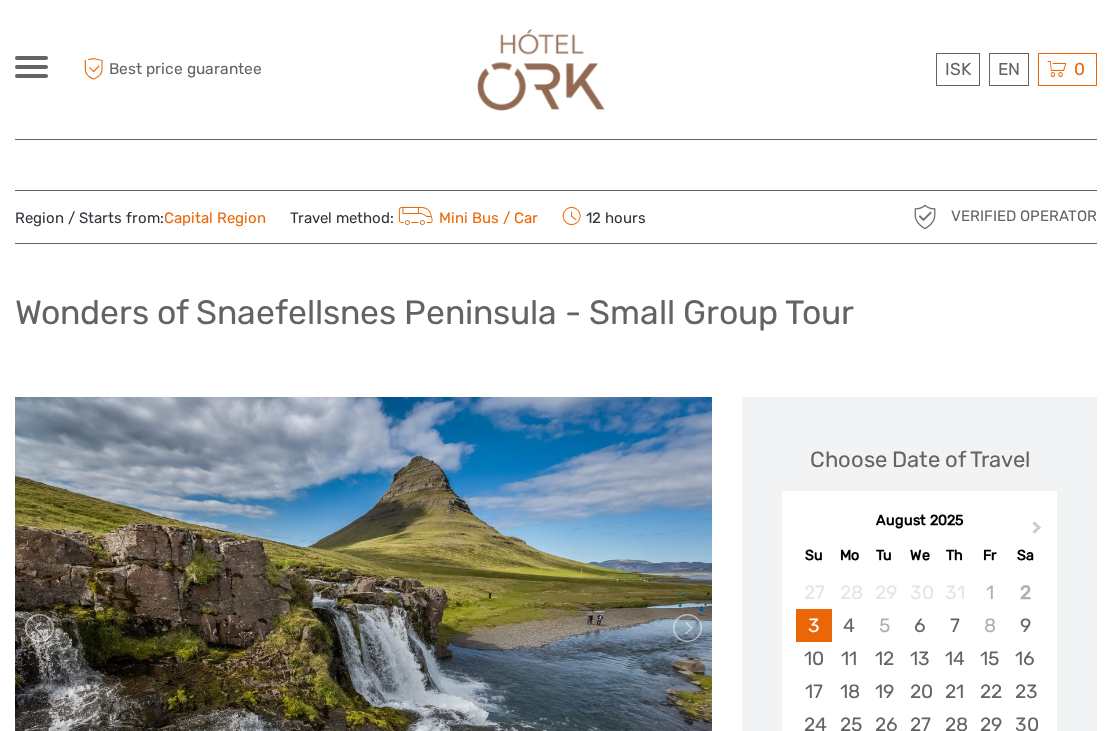 scroll, scrollTop: 0, scrollLeft: 0, axis: both 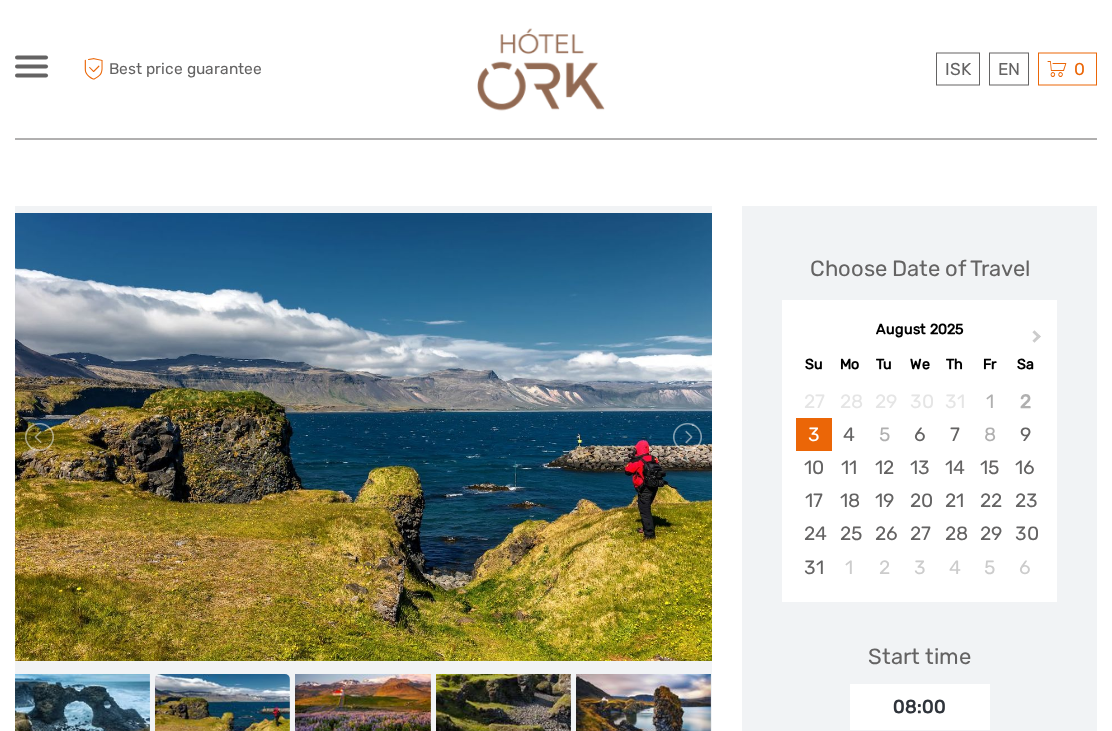 click at bounding box center (686, 438) 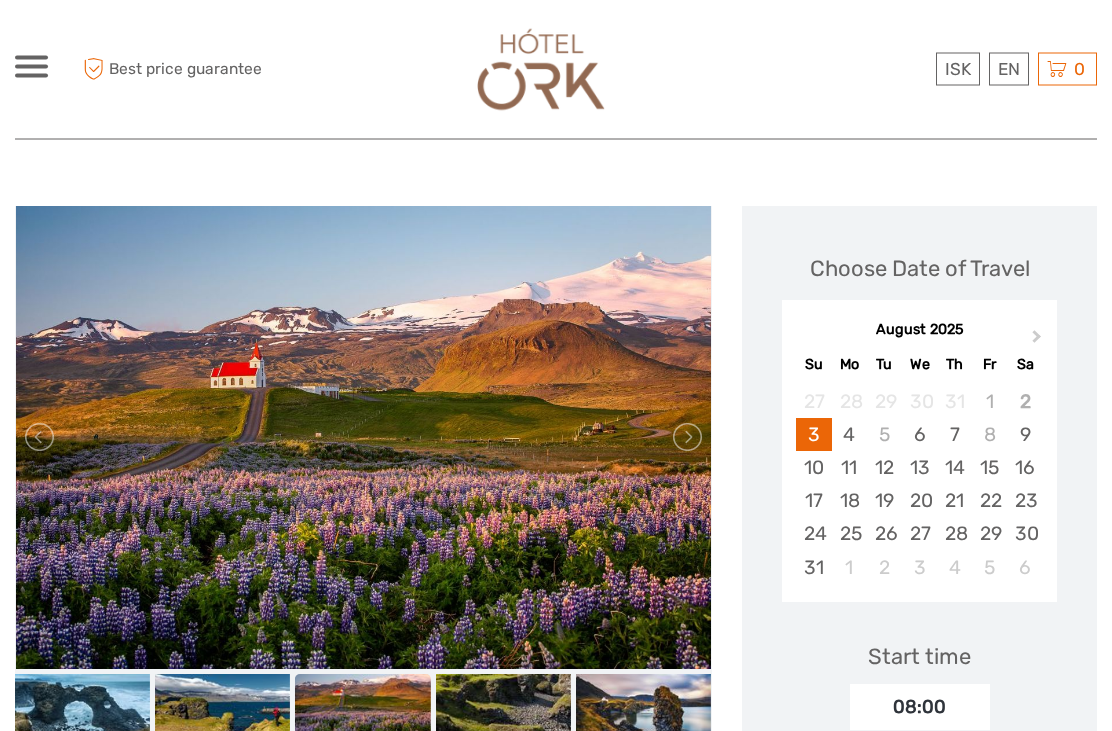 scroll, scrollTop: 191, scrollLeft: 0, axis: vertical 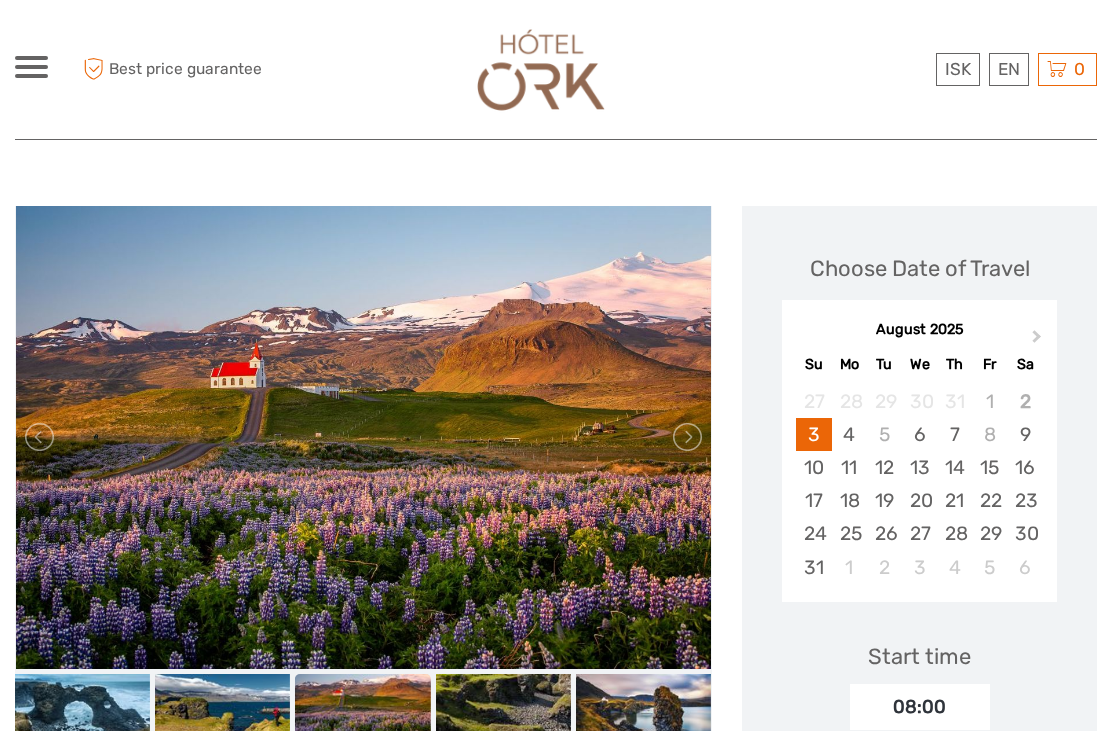 click at bounding box center (686, 437) 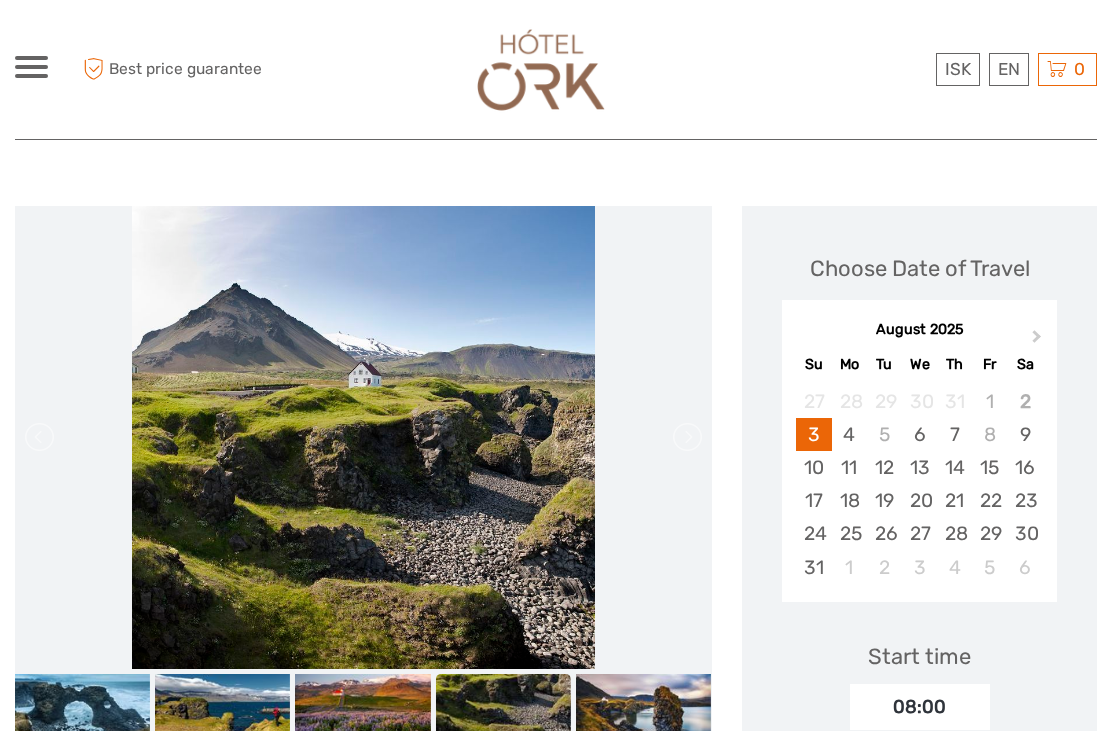 click at bounding box center (686, 437) 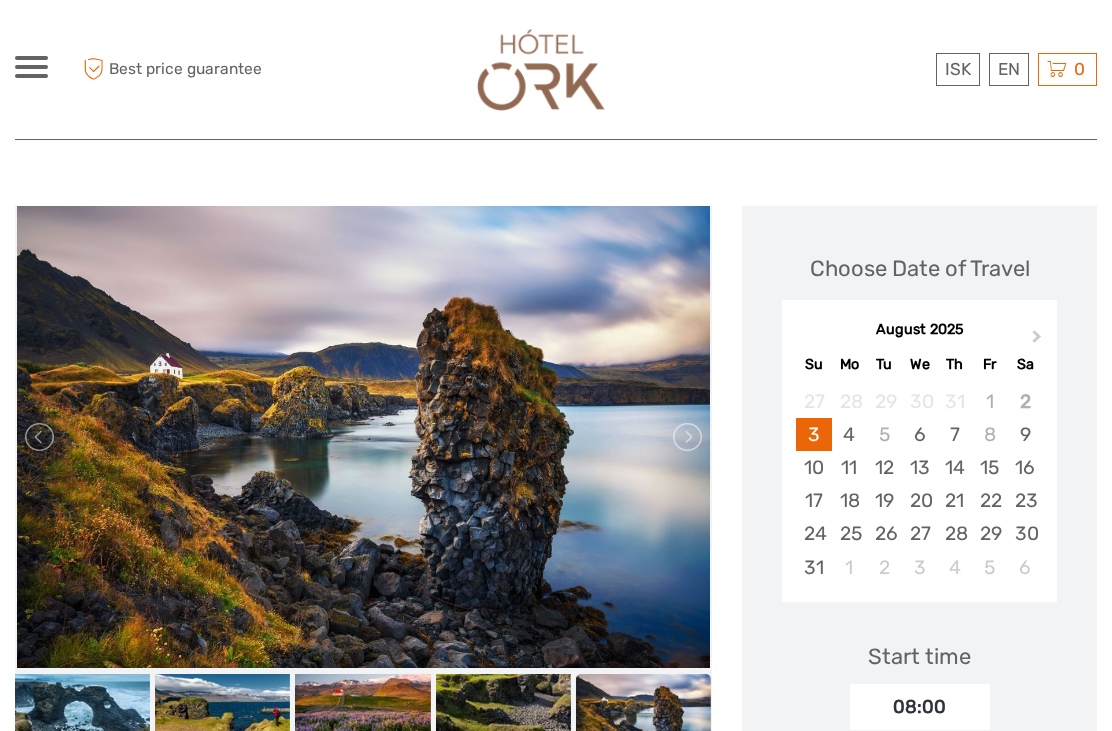 click at bounding box center (686, 437) 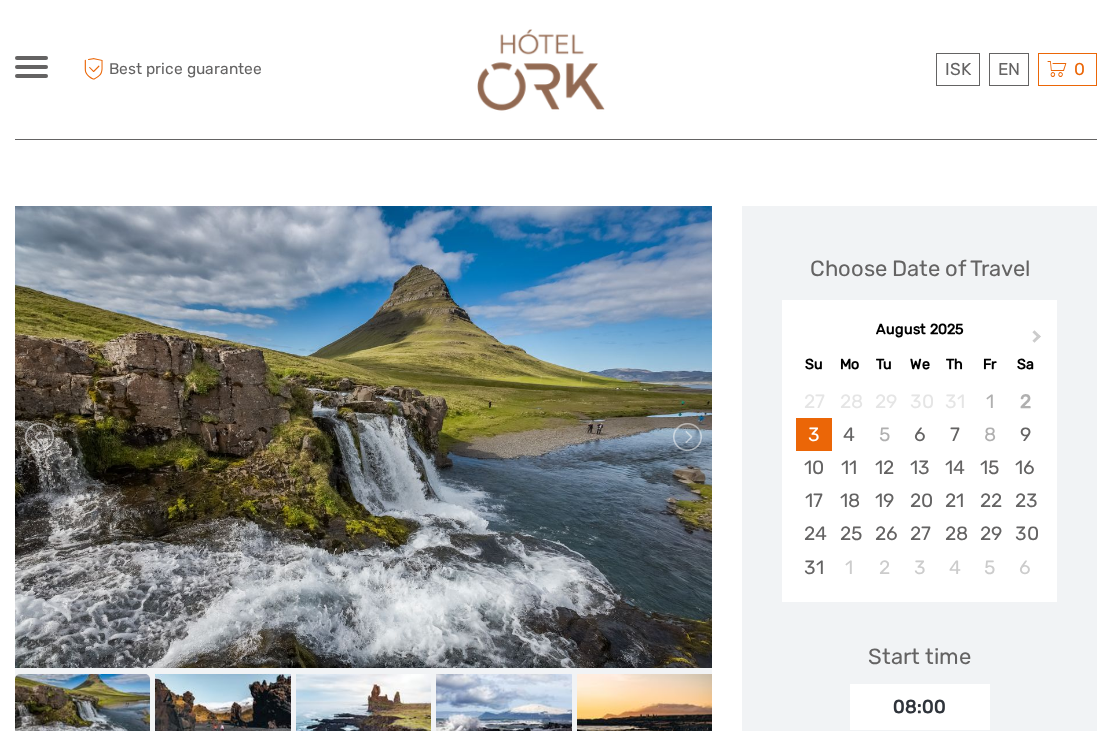 click at bounding box center (686, 437) 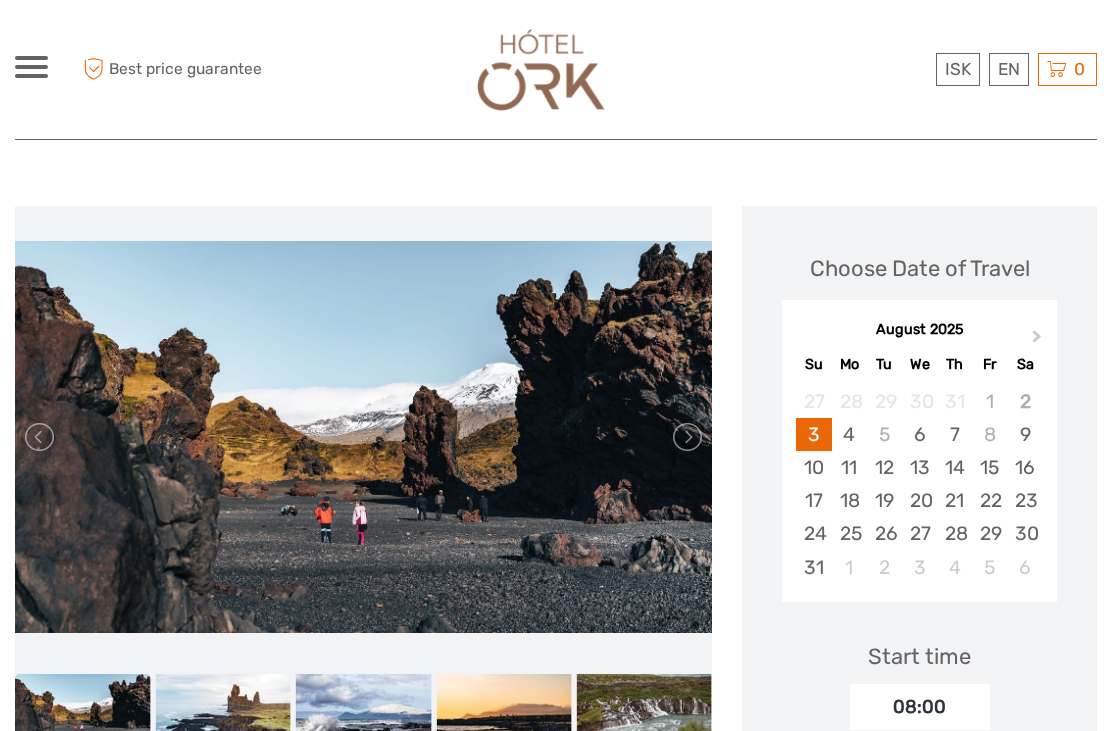click at bounding box center [686, 437] 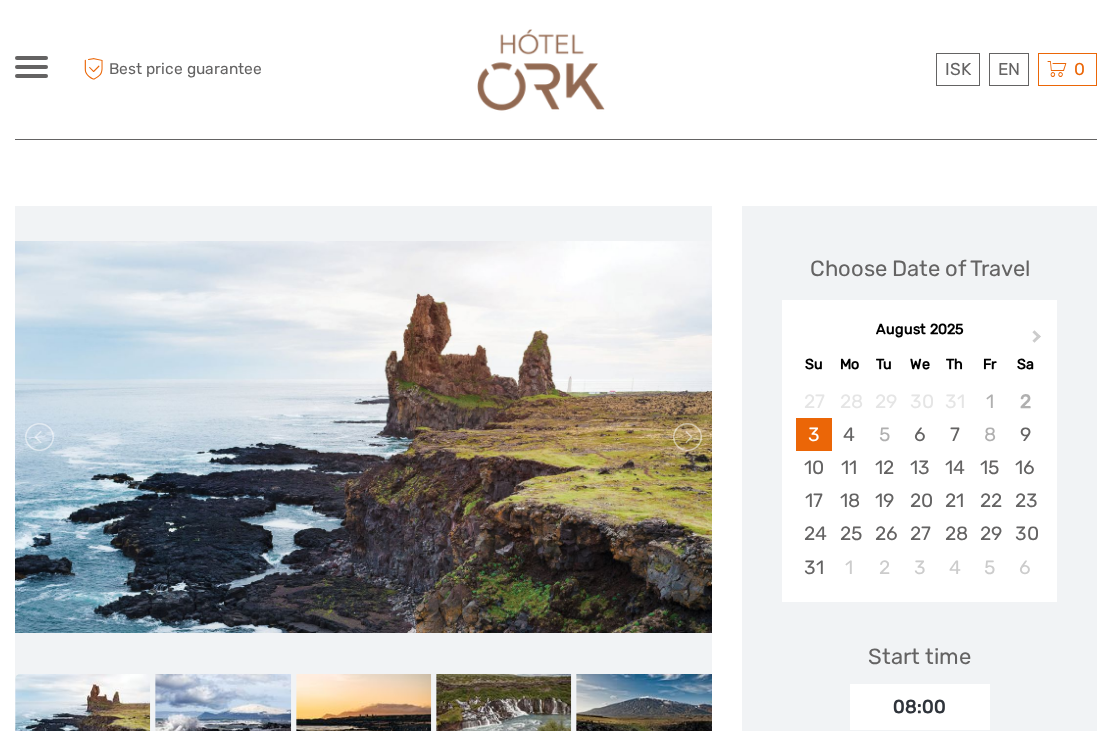 click at bounding box center (686, 437) 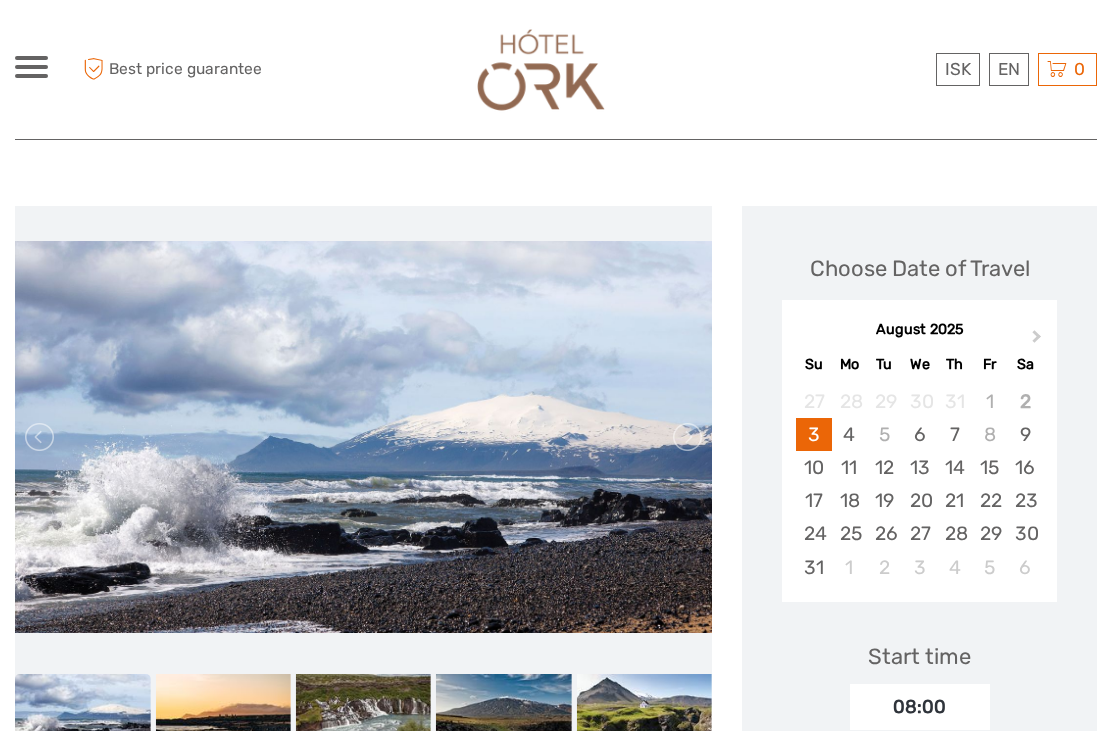 click at bounding box center (686, 437) 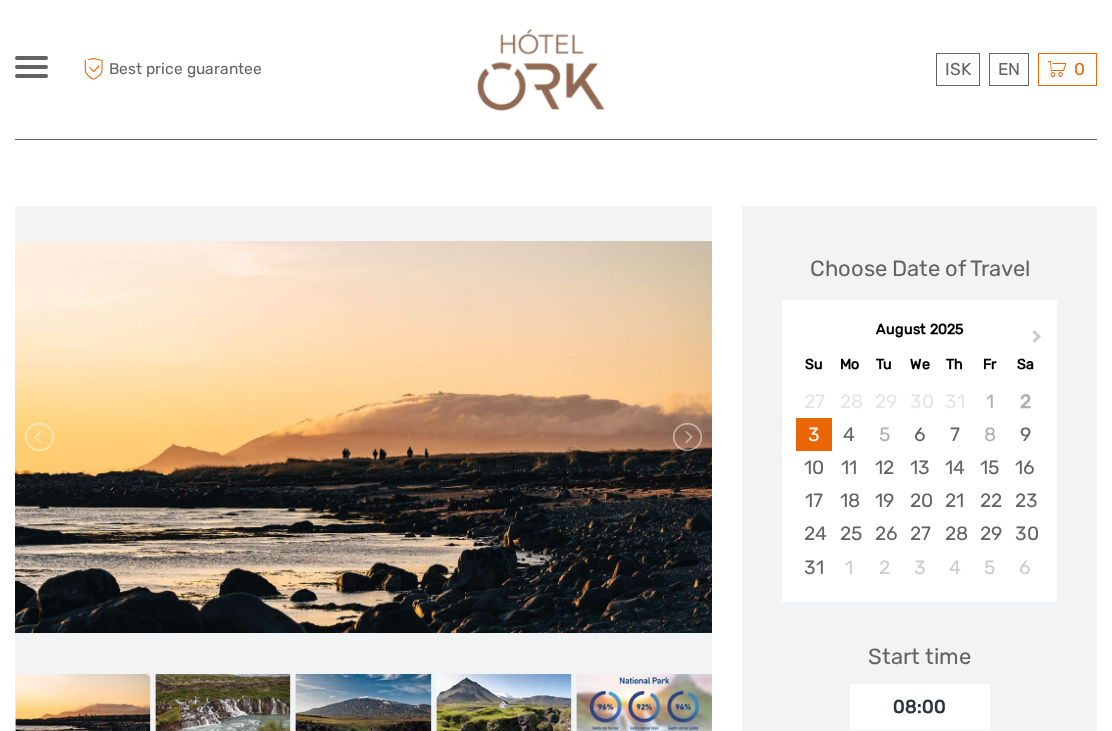 click at bounding box center [686, 437] 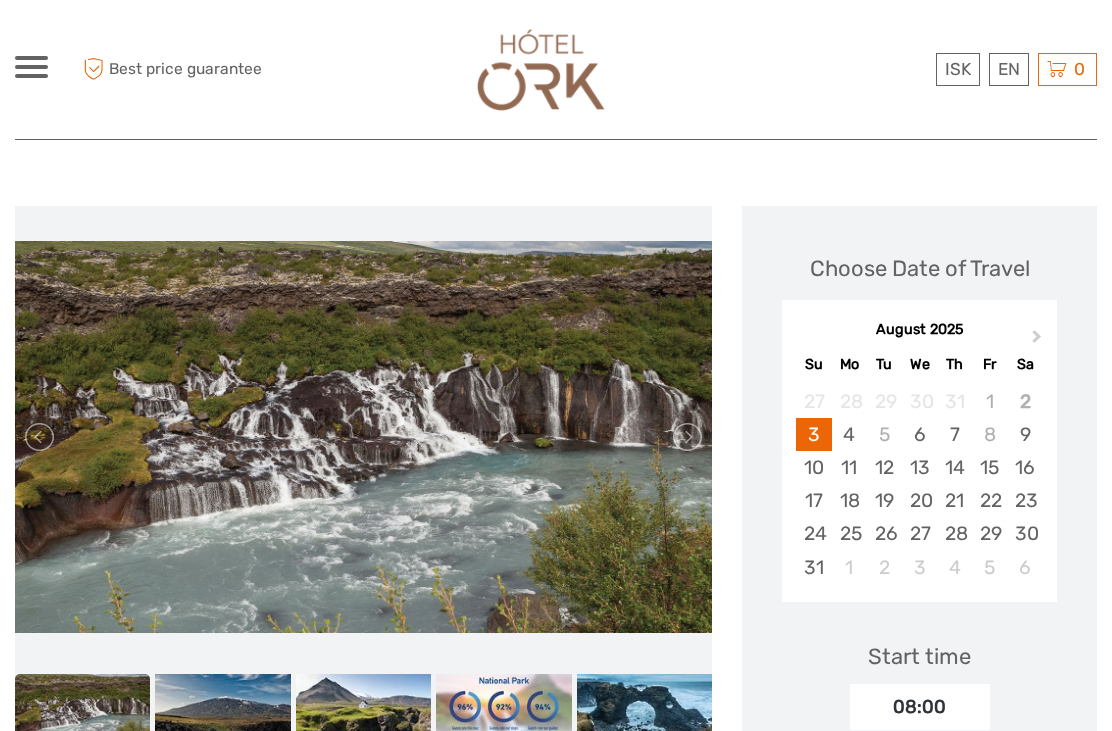click at bounding box center (686, 437) 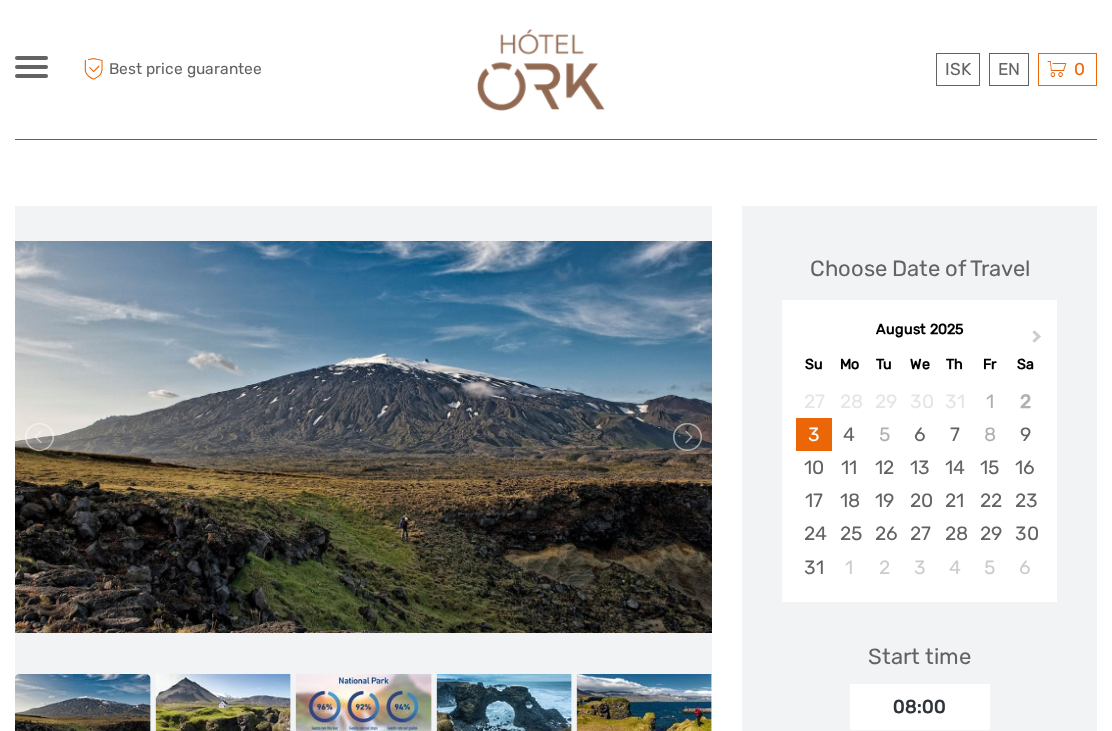 click at bounding box center [686, 437] 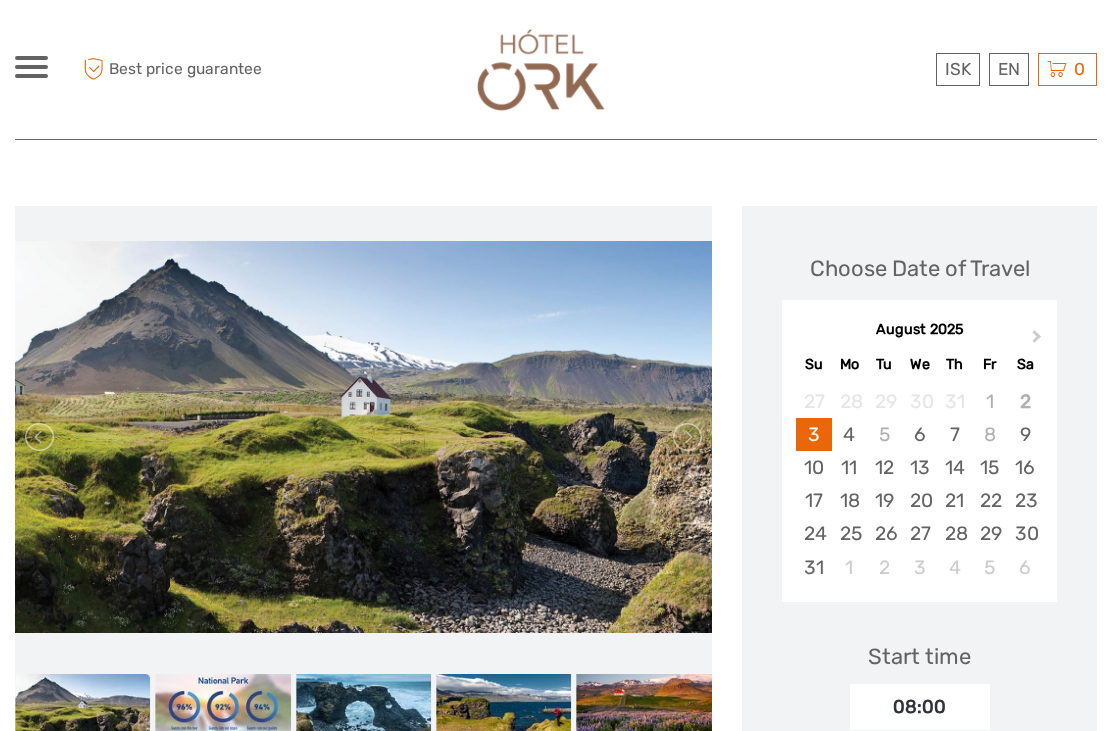 click at bounding box center [686, 437] 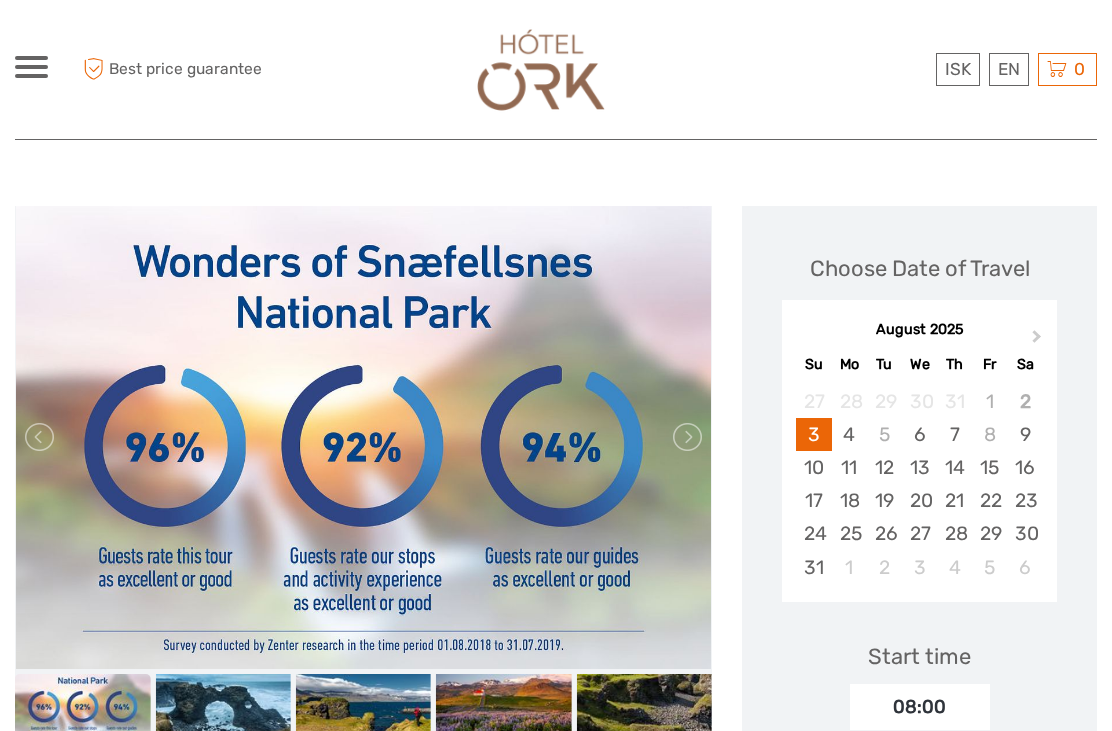 click at bounding box center (686, 437) 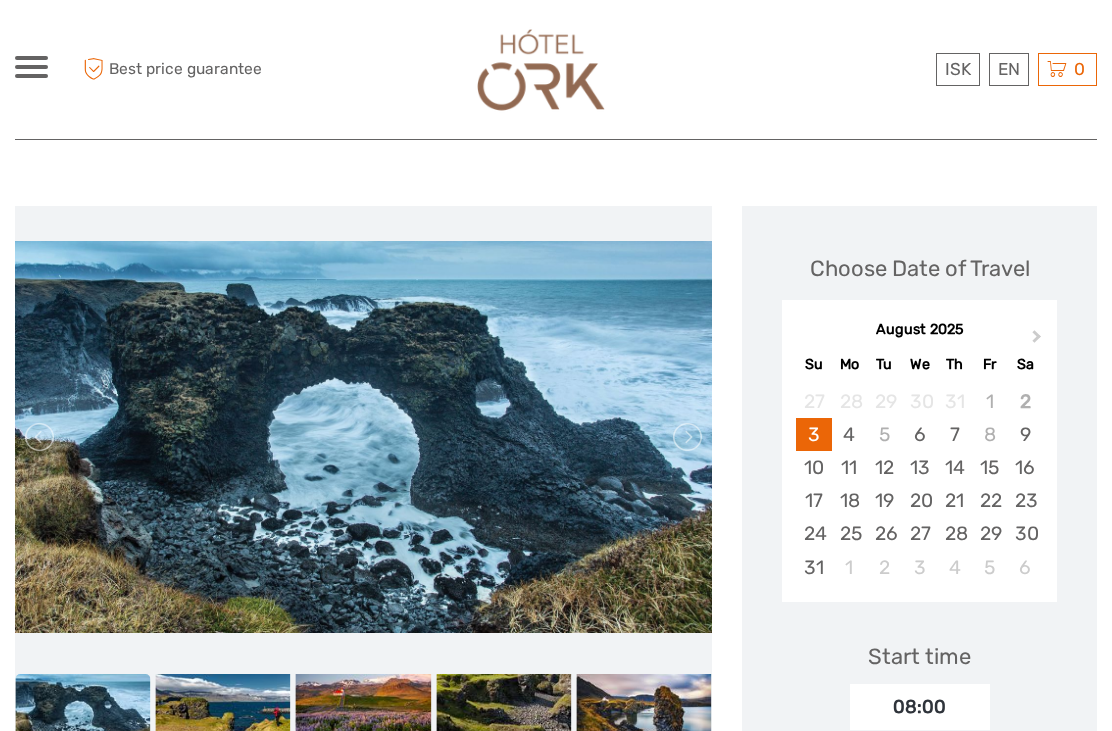 click at bounding box center (686, 437) 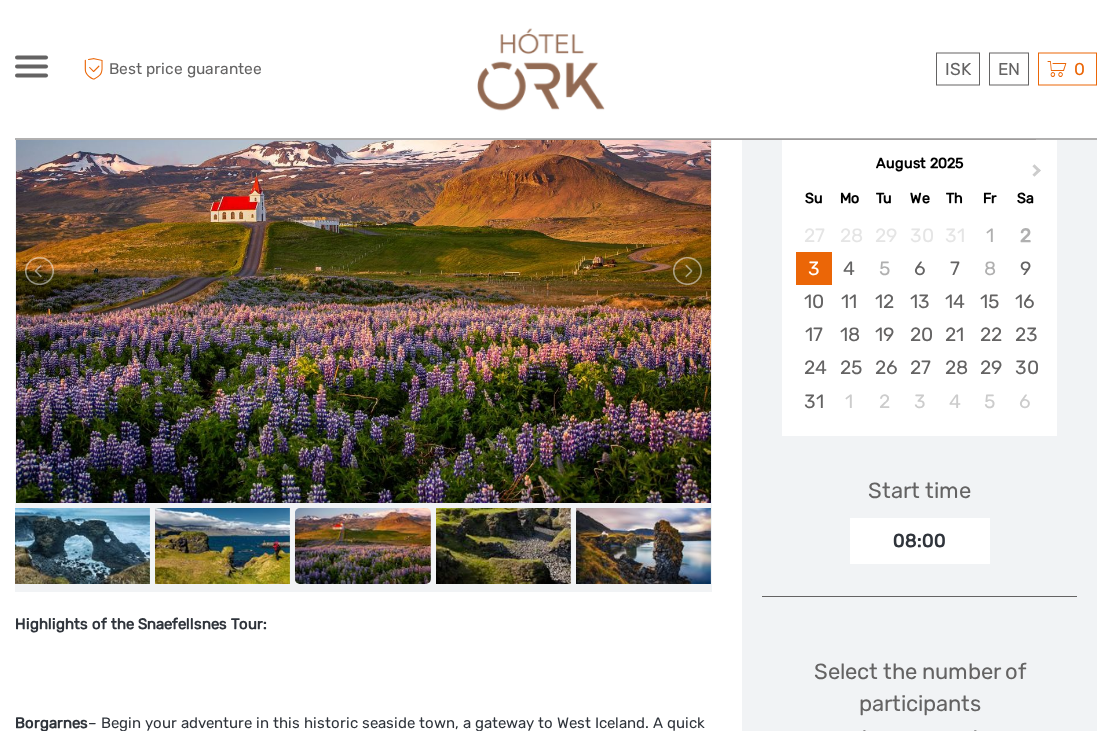 scroll, scrollTop: 355, scrollLeft: 0, axis: vertical 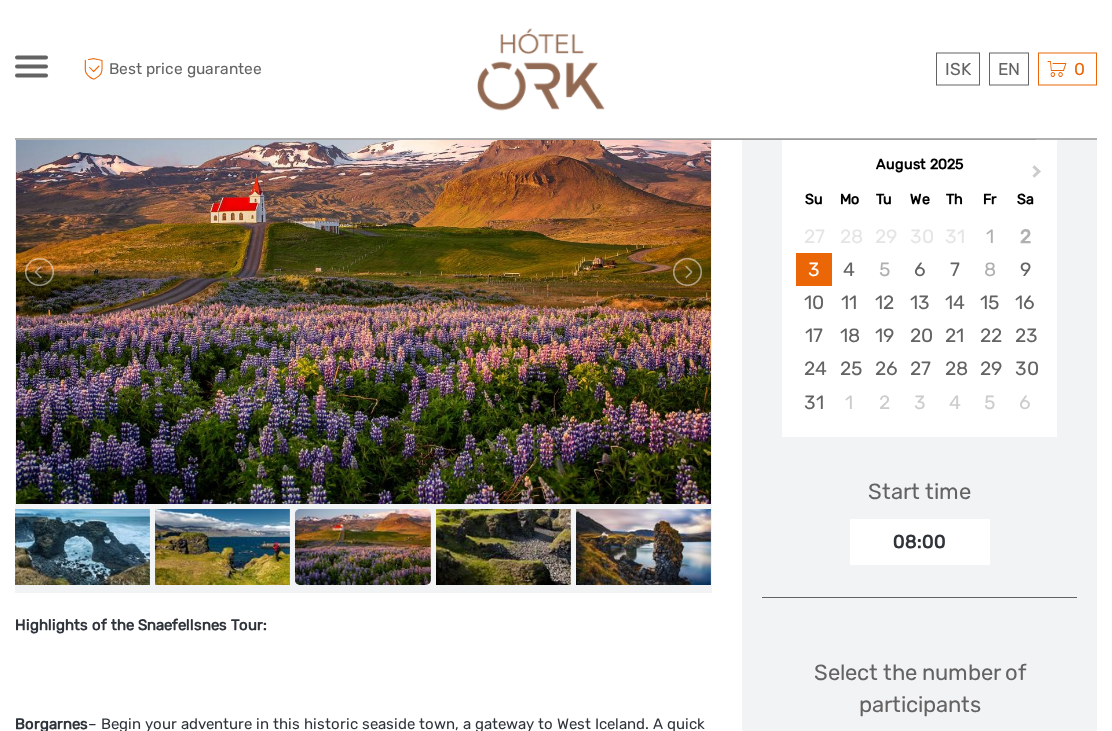 click at bounding box center [686, 273] 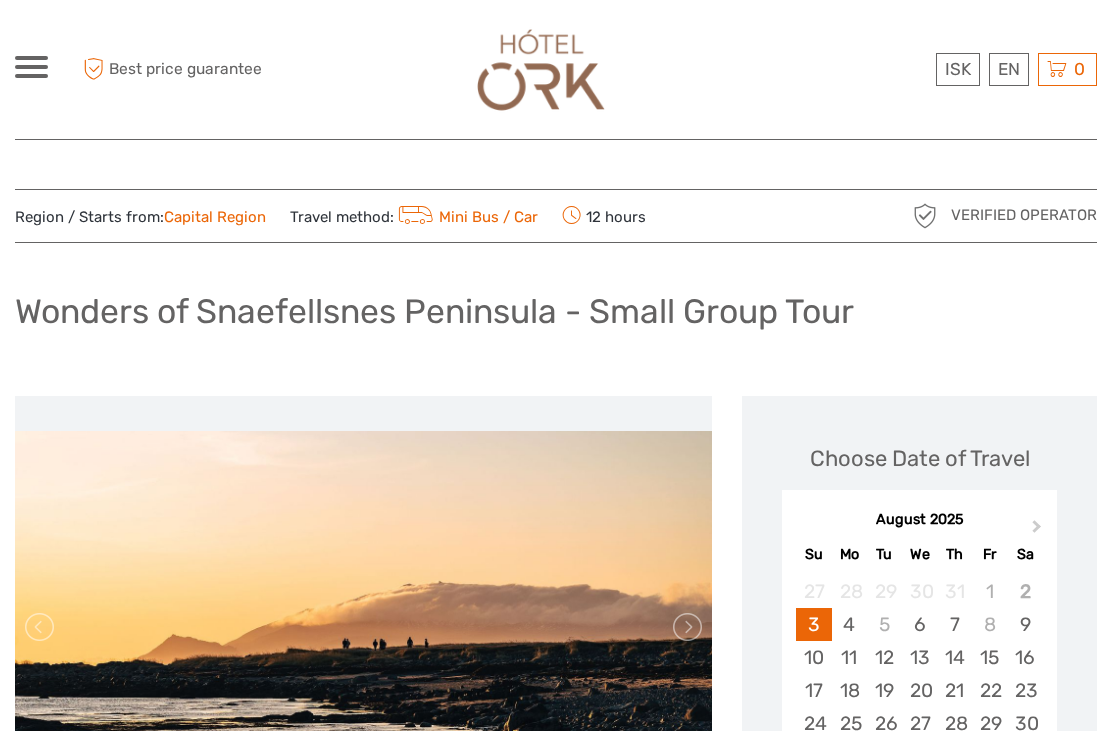 scroll, scrollTop: 0, scrollLeft: 0, axis: both 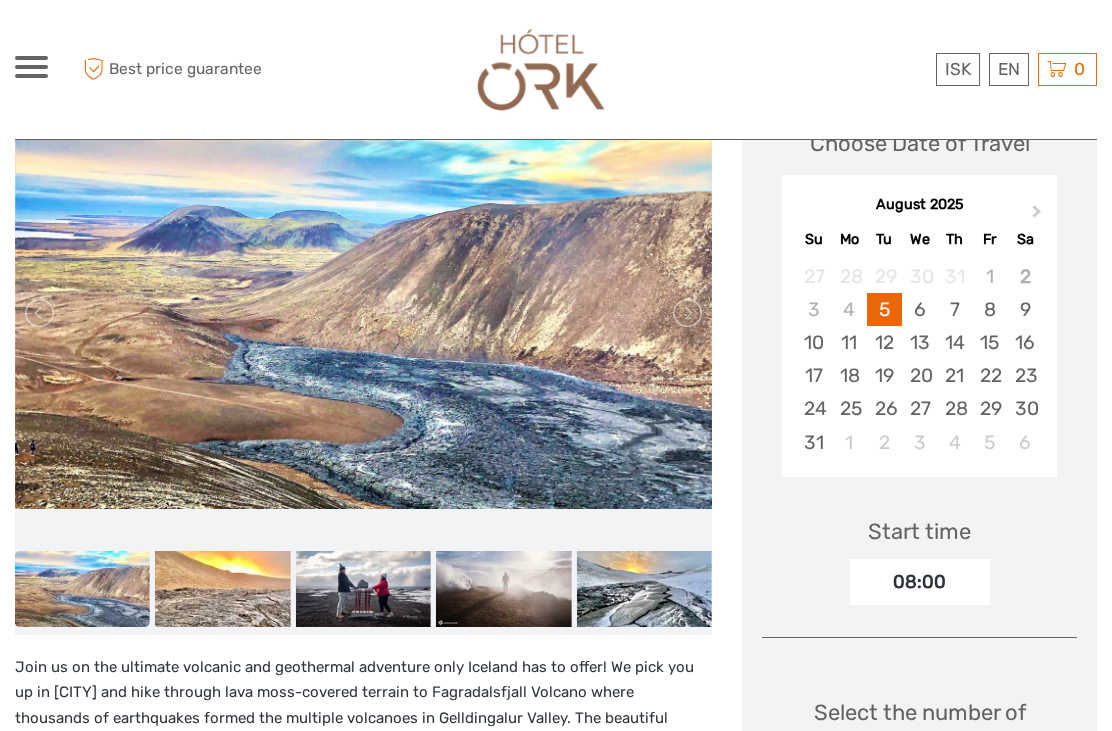 click at bounding box center [41, 313] 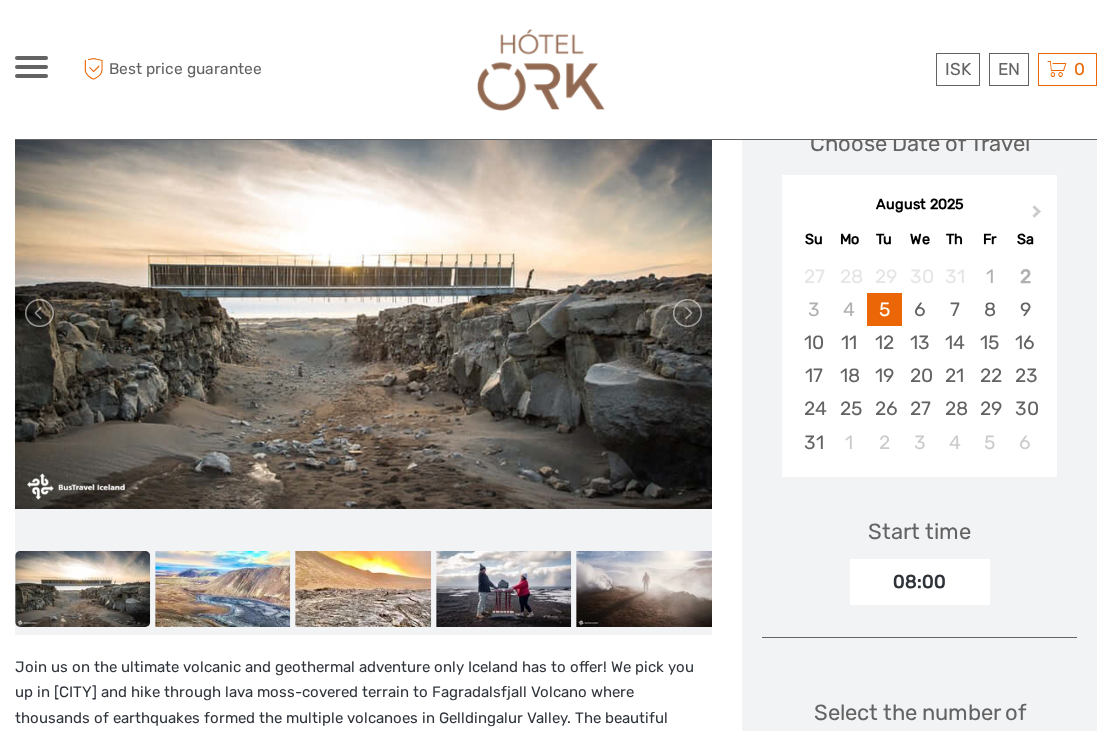 click at bounding box center [41, 313] 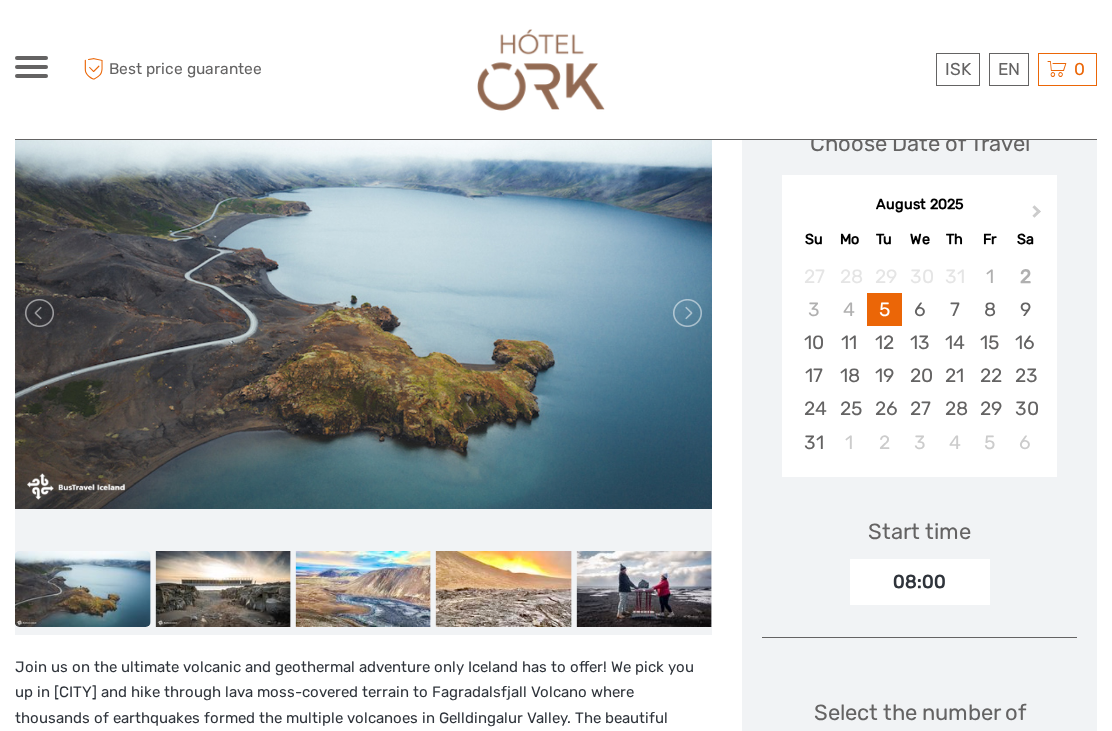 click at bounding box center [41, 313] 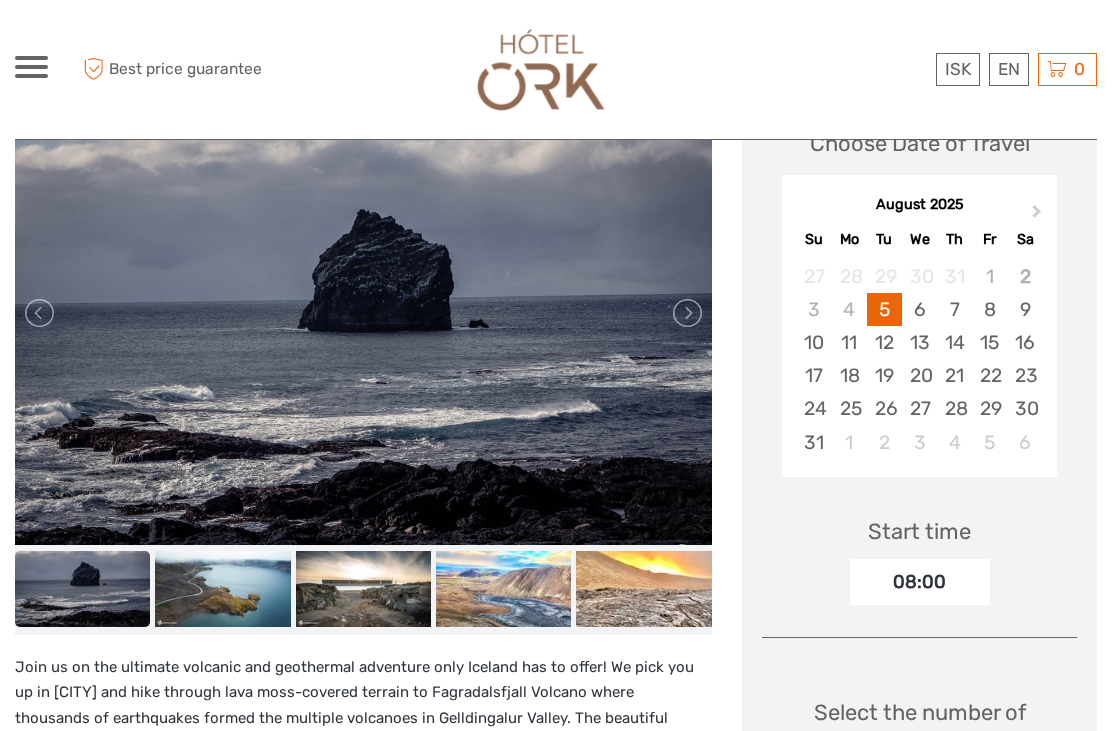 click at bounding box center [41, 313] 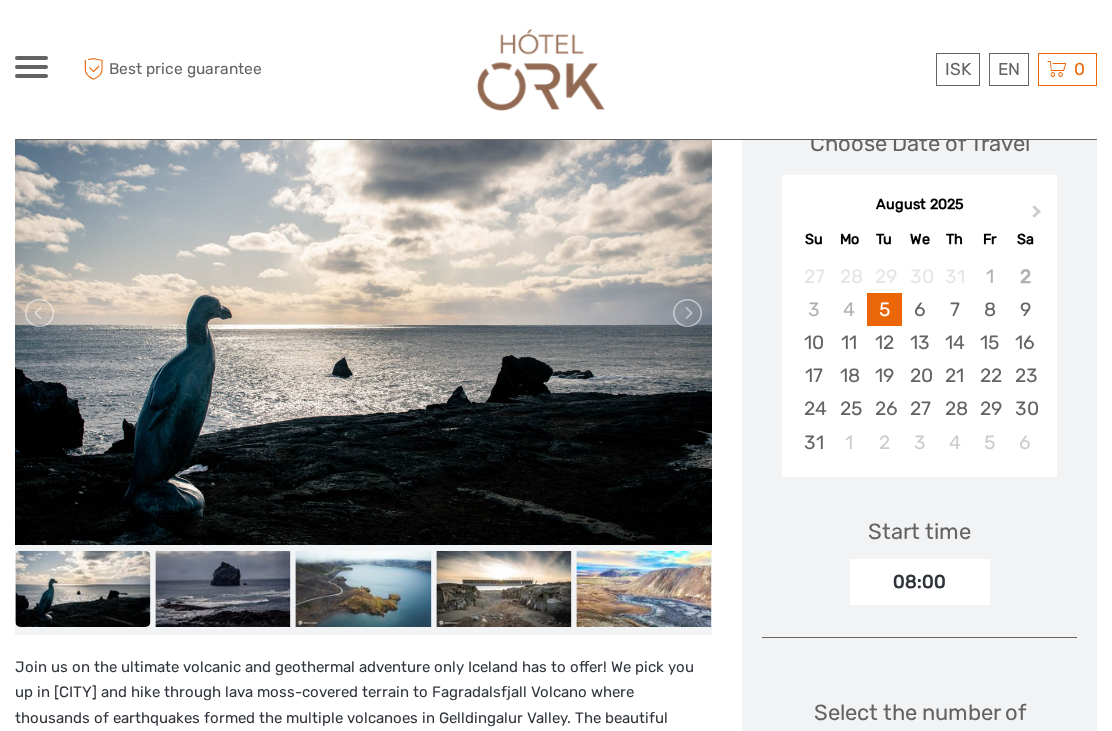 click at bounding box center (41, 313) 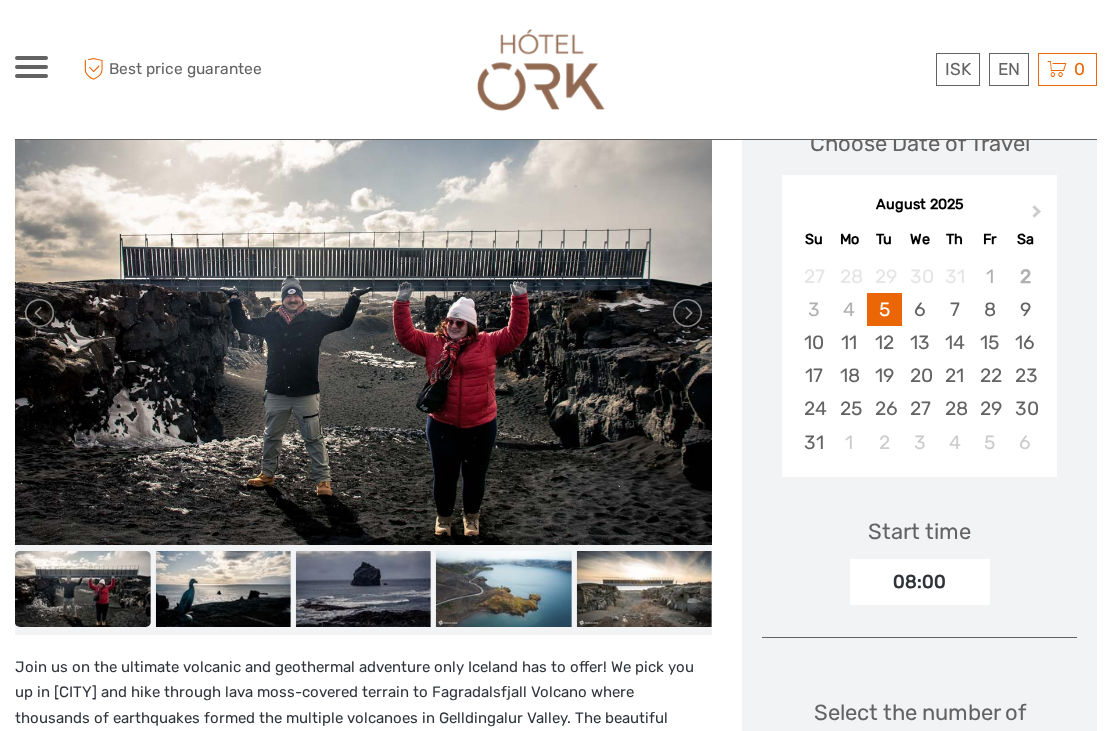 click at bounding box center [41, 313] 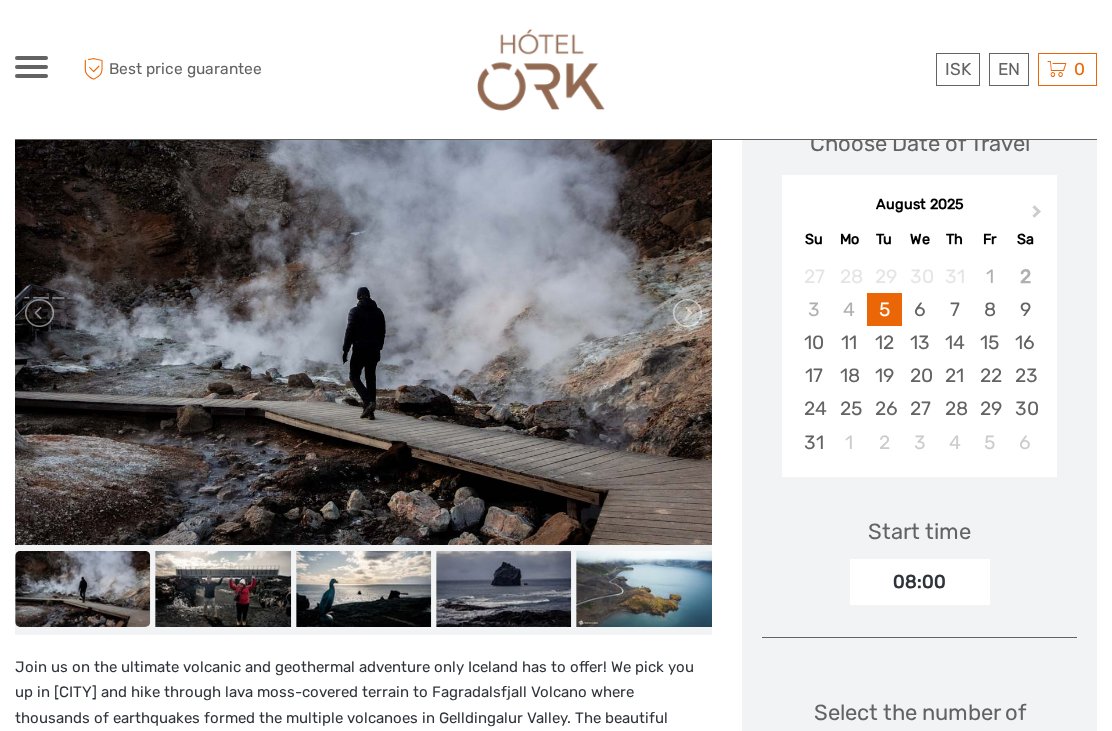 click at bounding box center (41, 313) 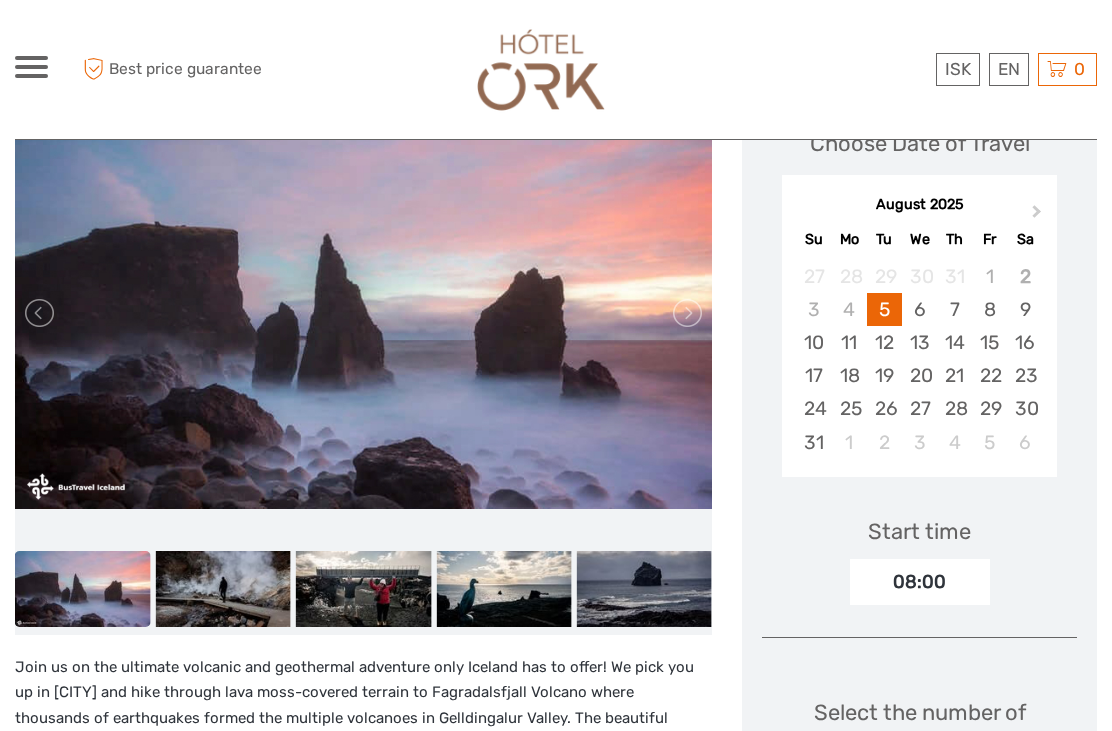 click at bounding box center (41, 313) 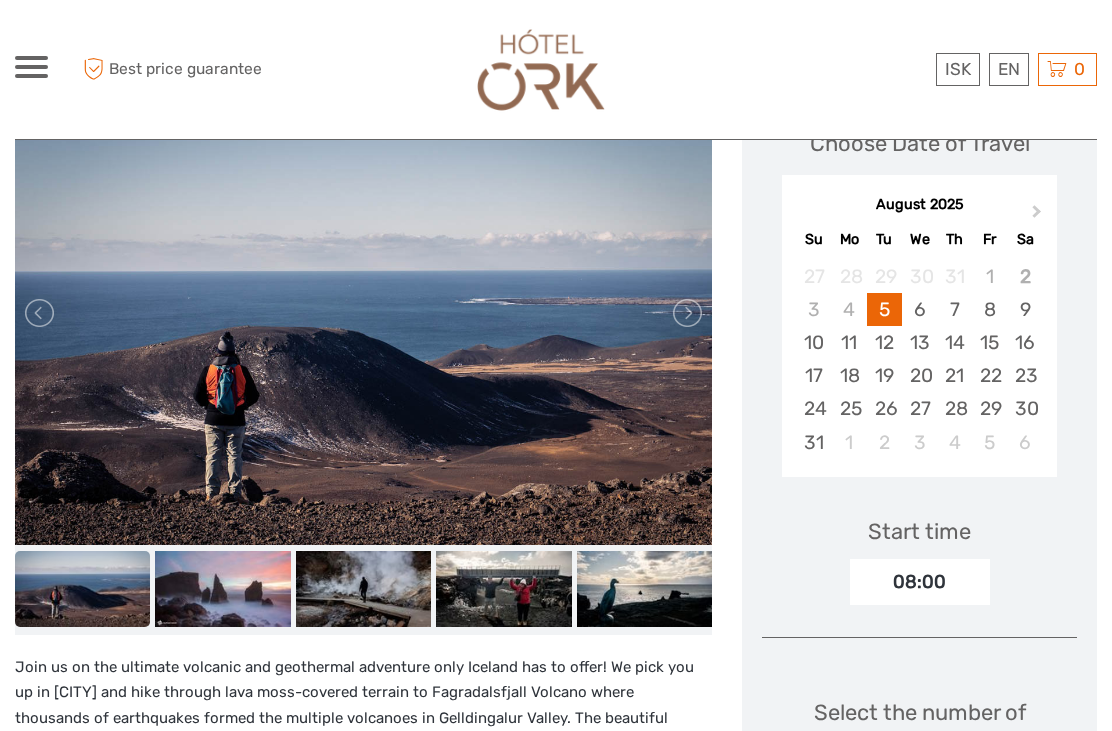click at bounding box center (41, 313) 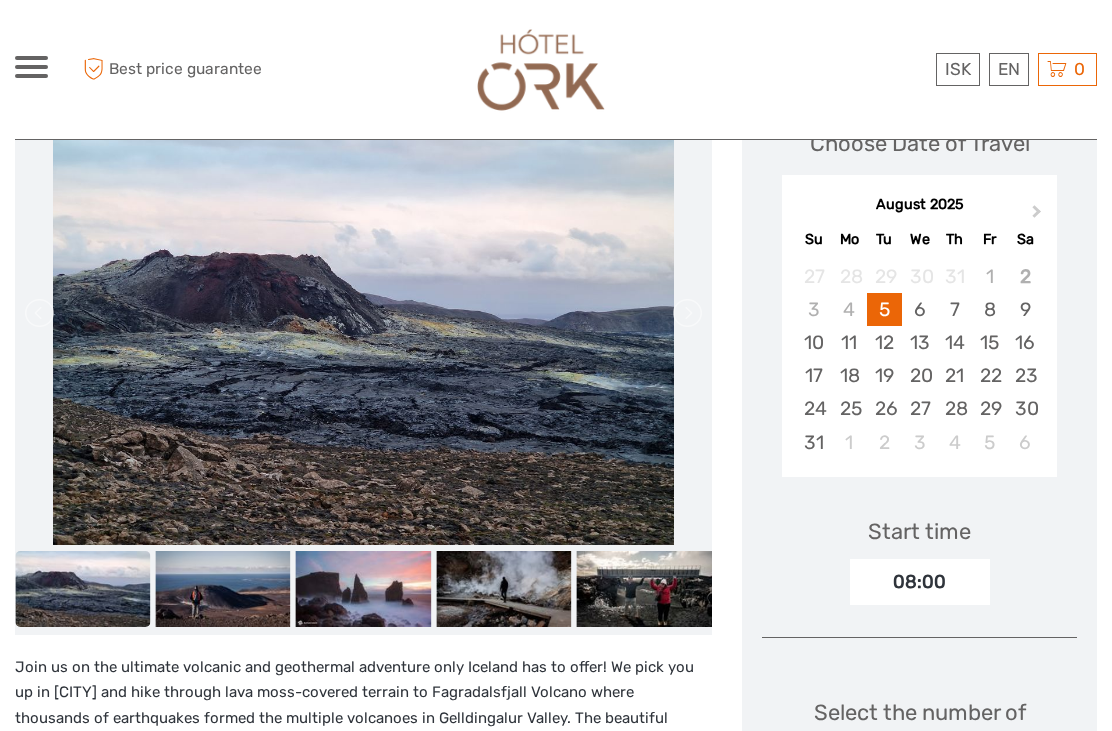 click at bounding box center (41, 313) 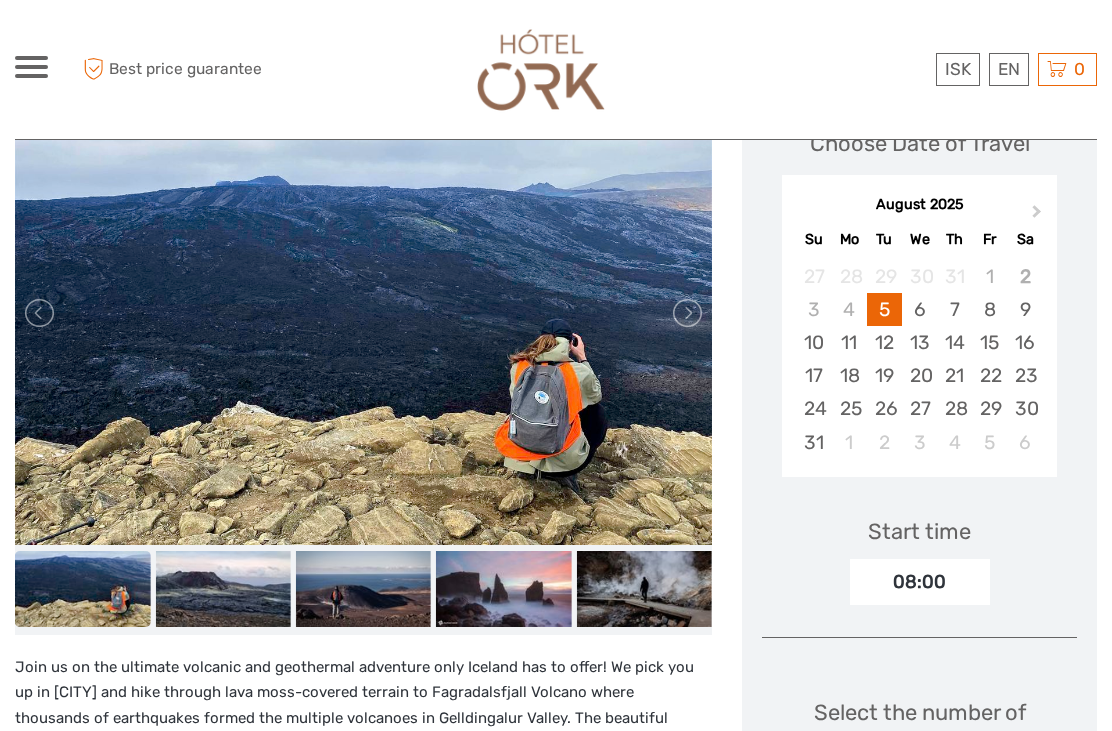 click at bounding box center [41, 313] 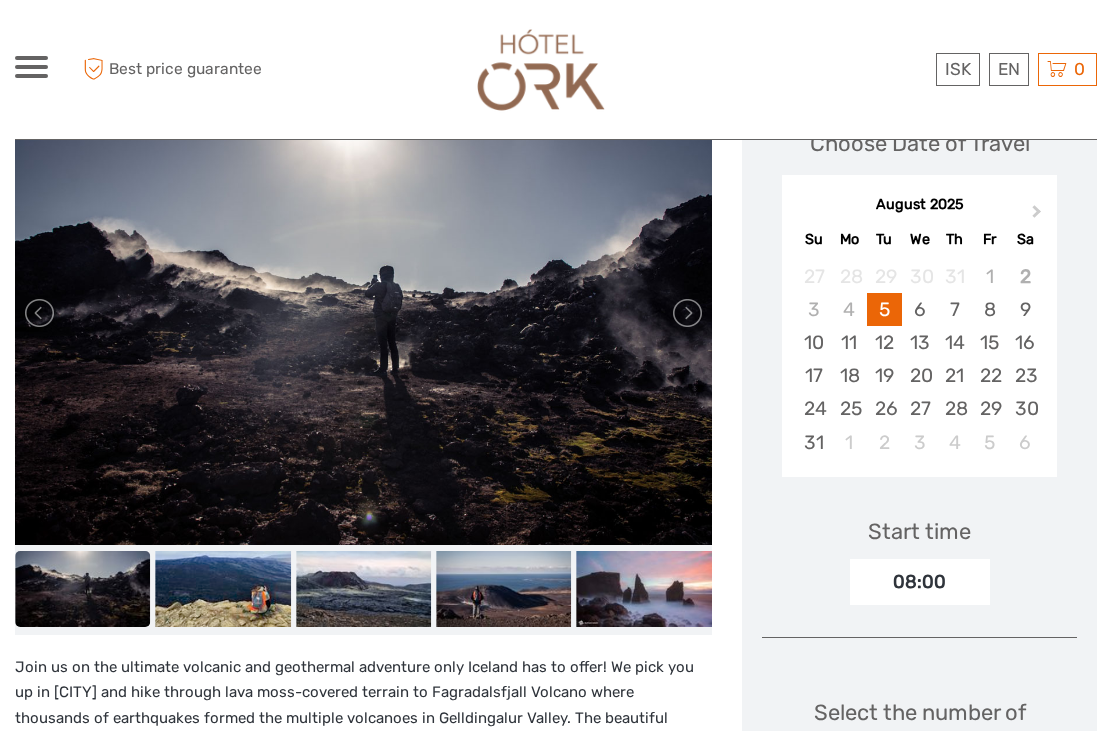 click at bounding box center [41, 313] 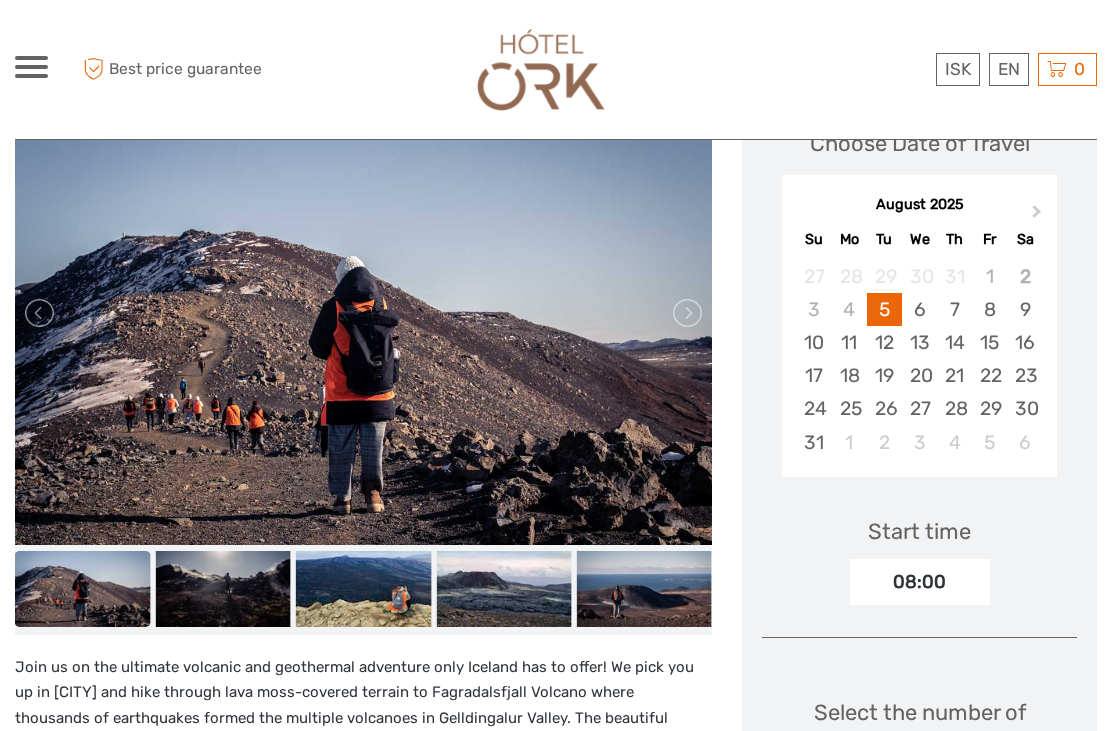 click at bounding box center (41, 313) 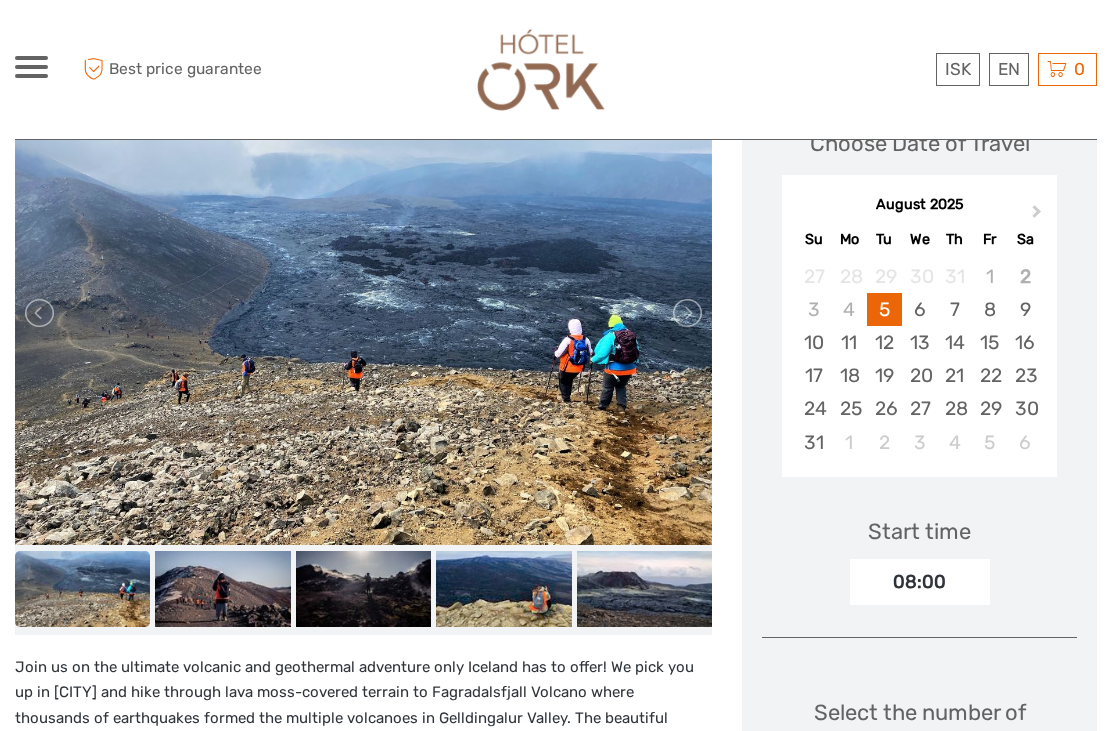 click at bounding box center [41, 313] 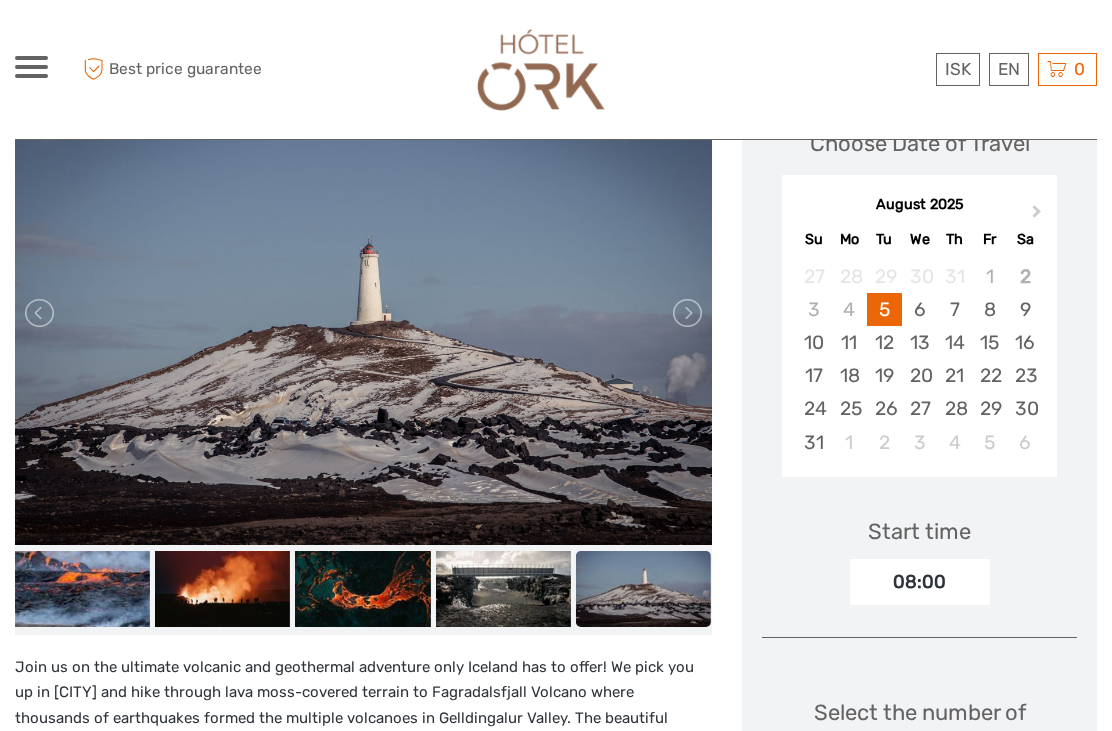 click at bounding box center (41, 313) 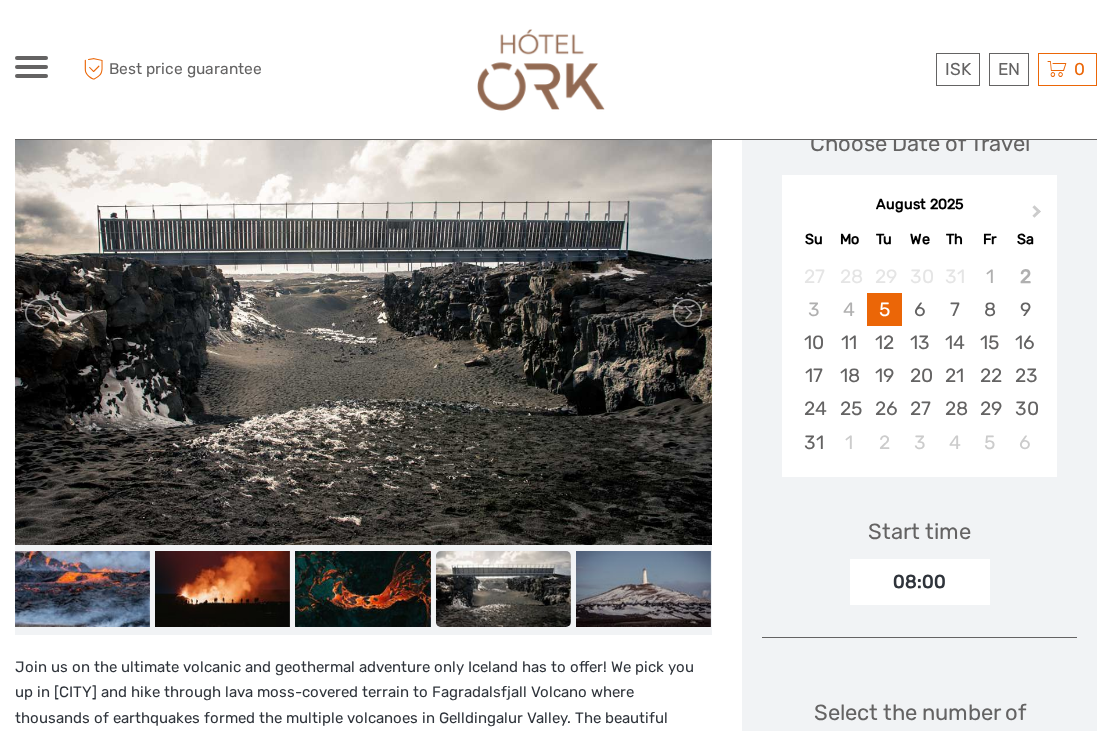 click at bounding box center (41, 313) 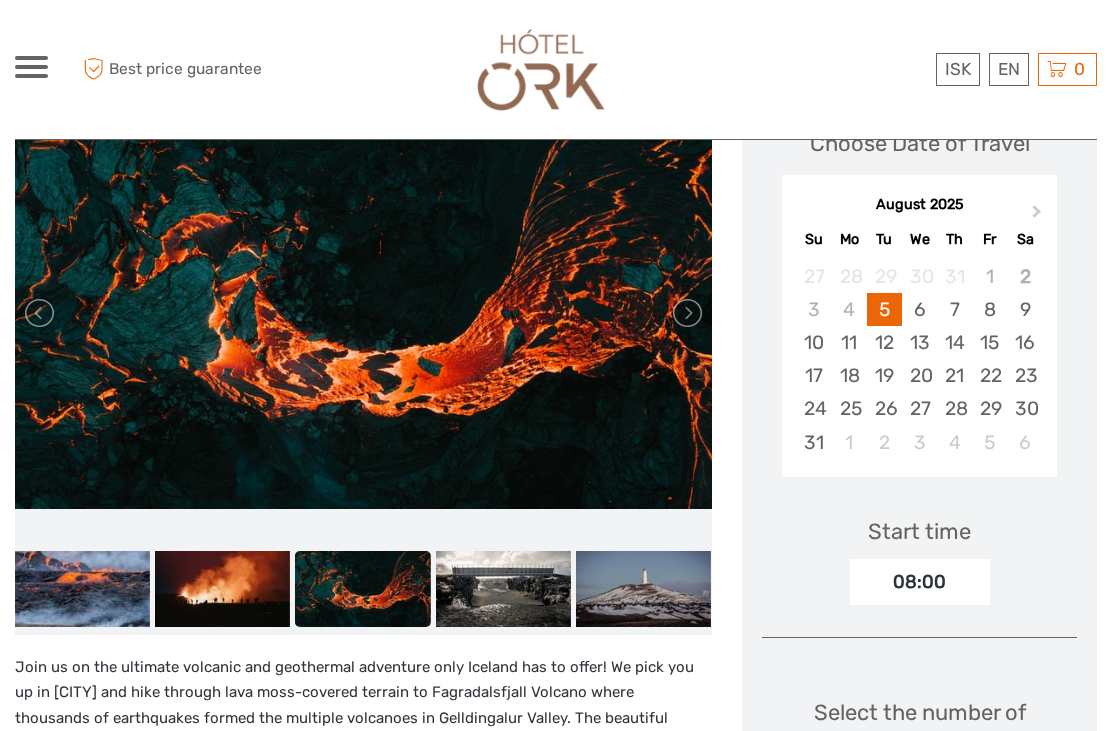 click at bounding box center (41, 313) 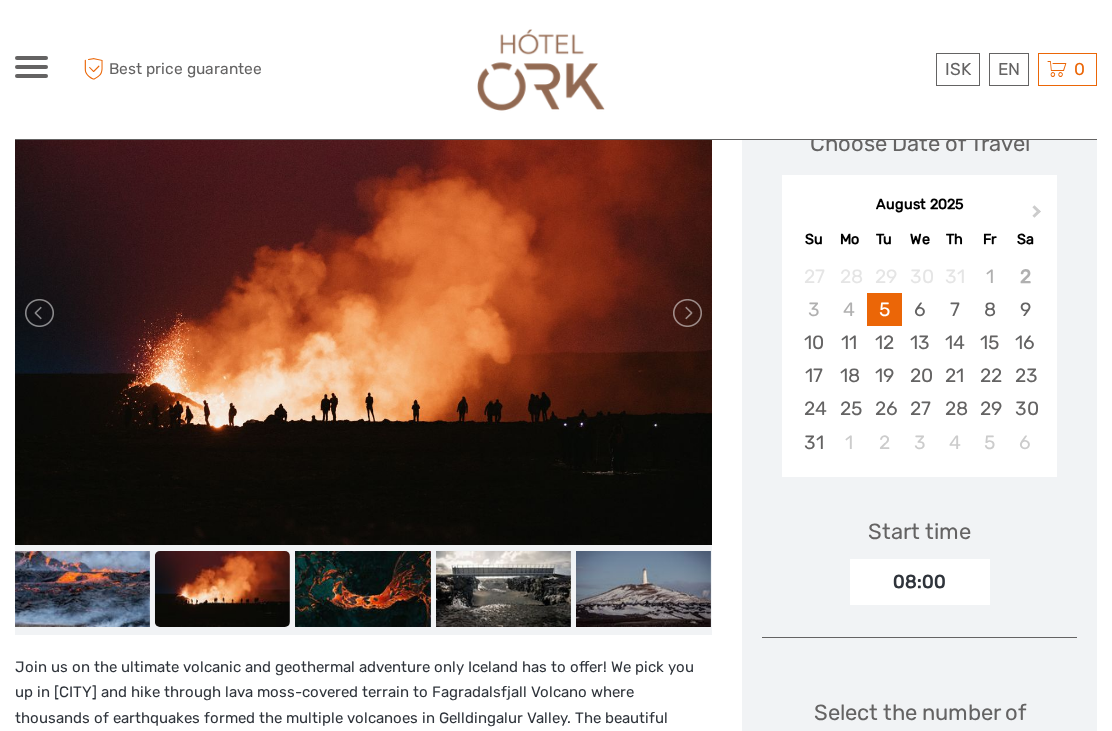 click at bounding box center (41, 313) 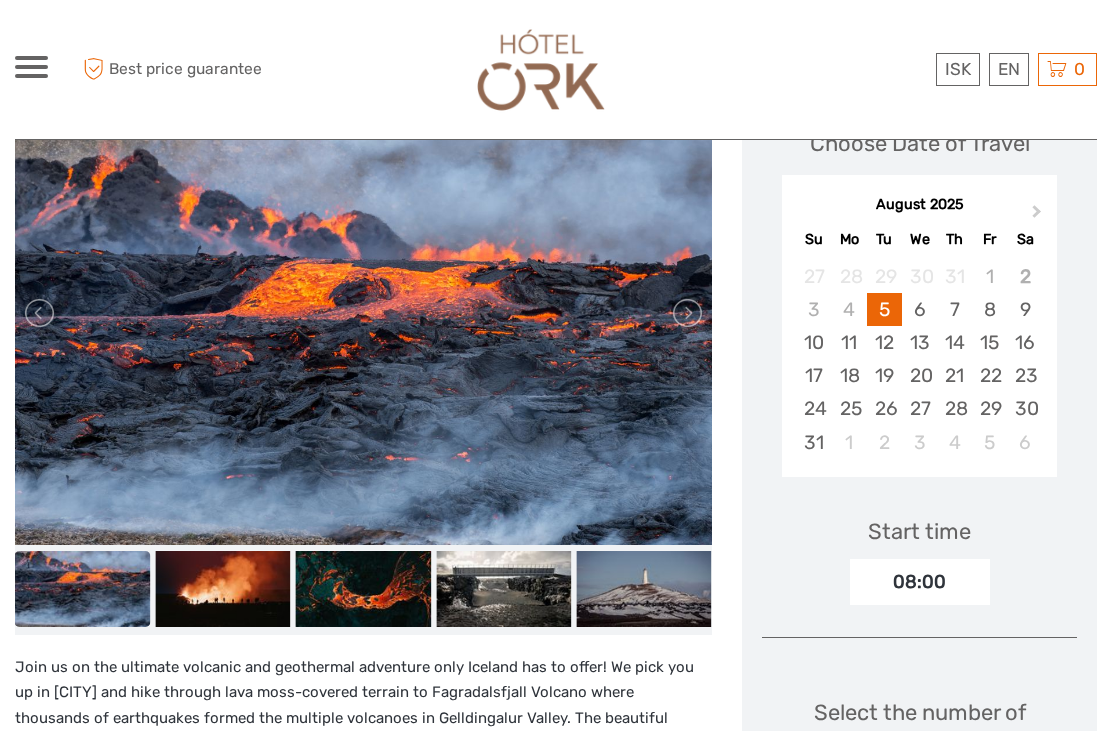 click at bounding box center [41, 313] 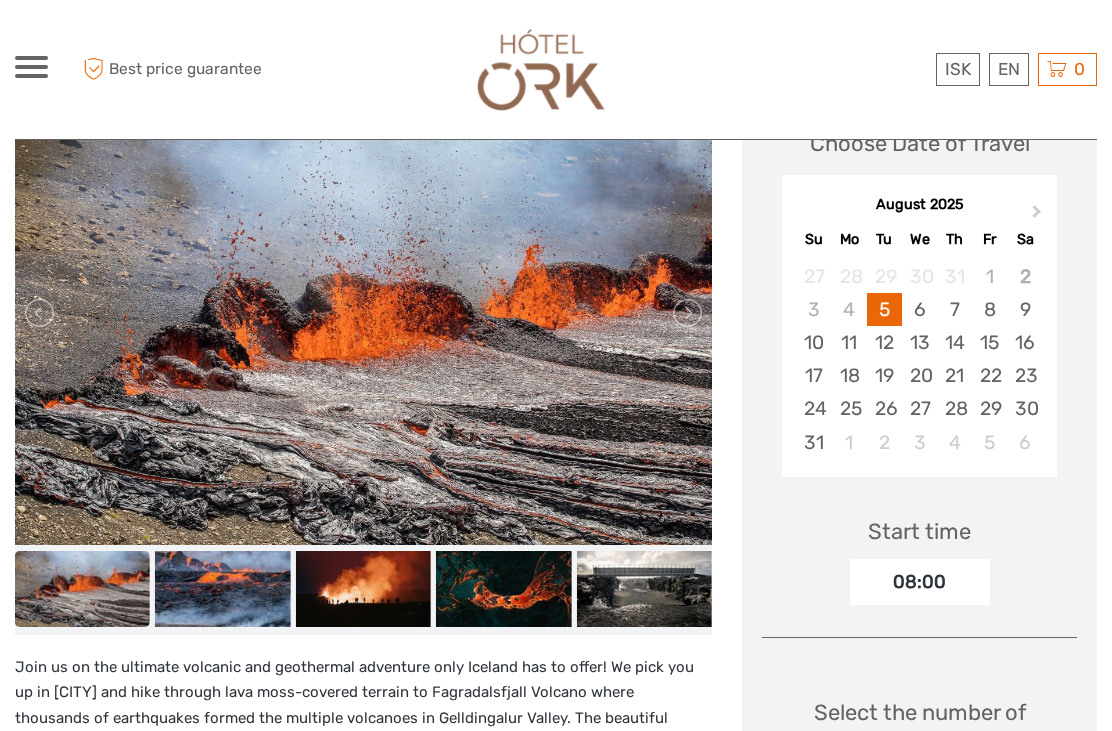 click at bounding box center [41, 313] 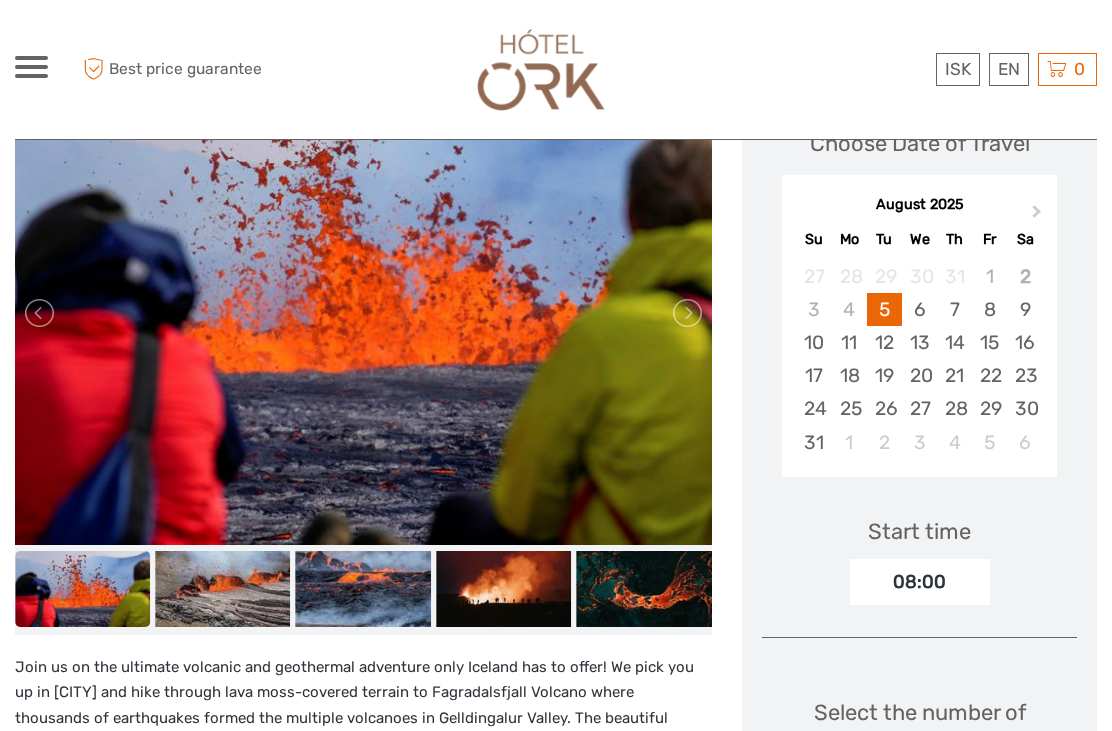 click at bounding box center (41, 313) 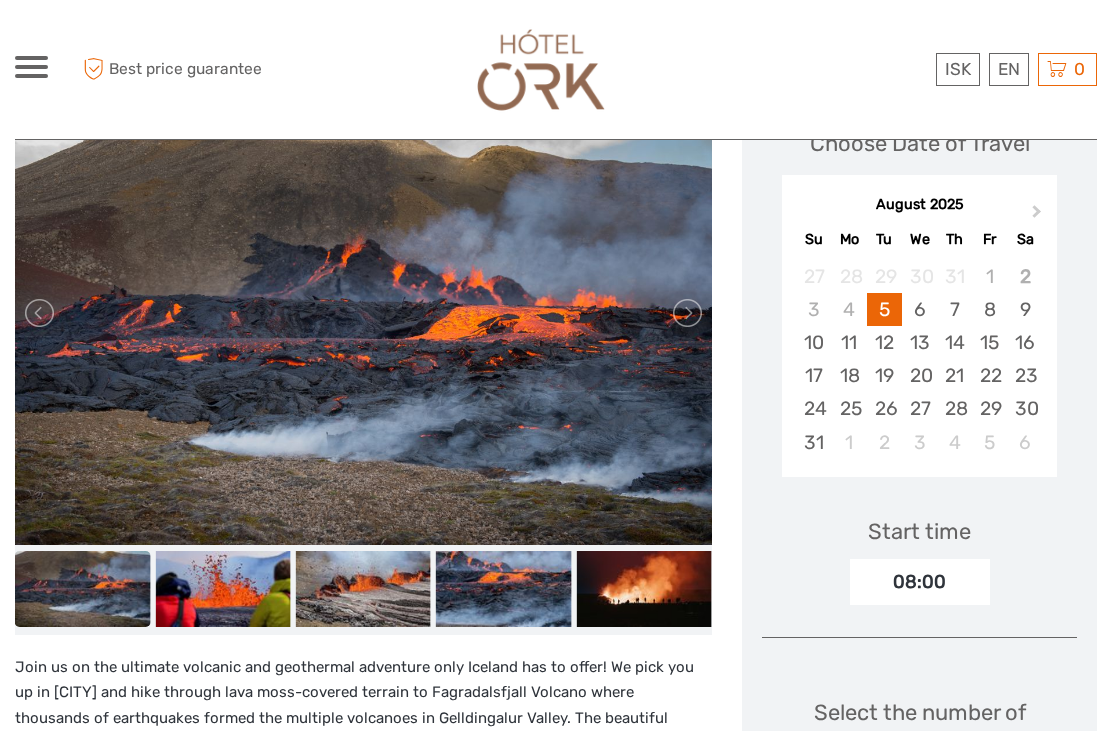 click at bounding box center [41, 313] 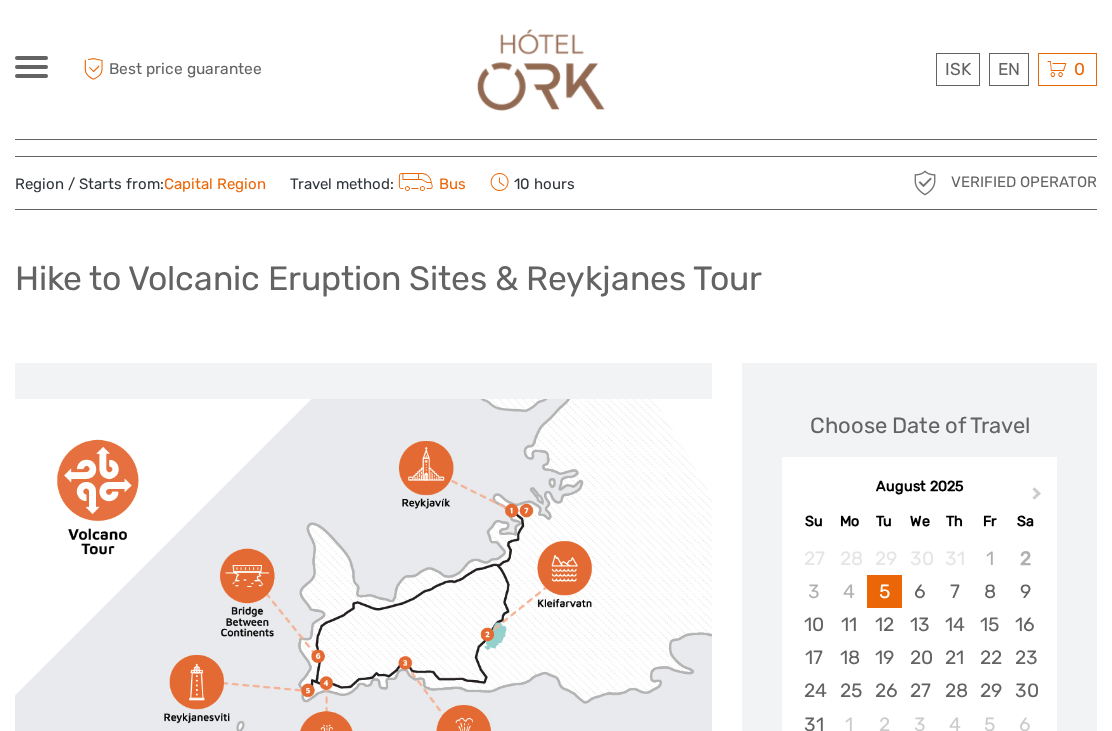 scroll, scrollTop: 0, scrollLeft: 0, axis: both 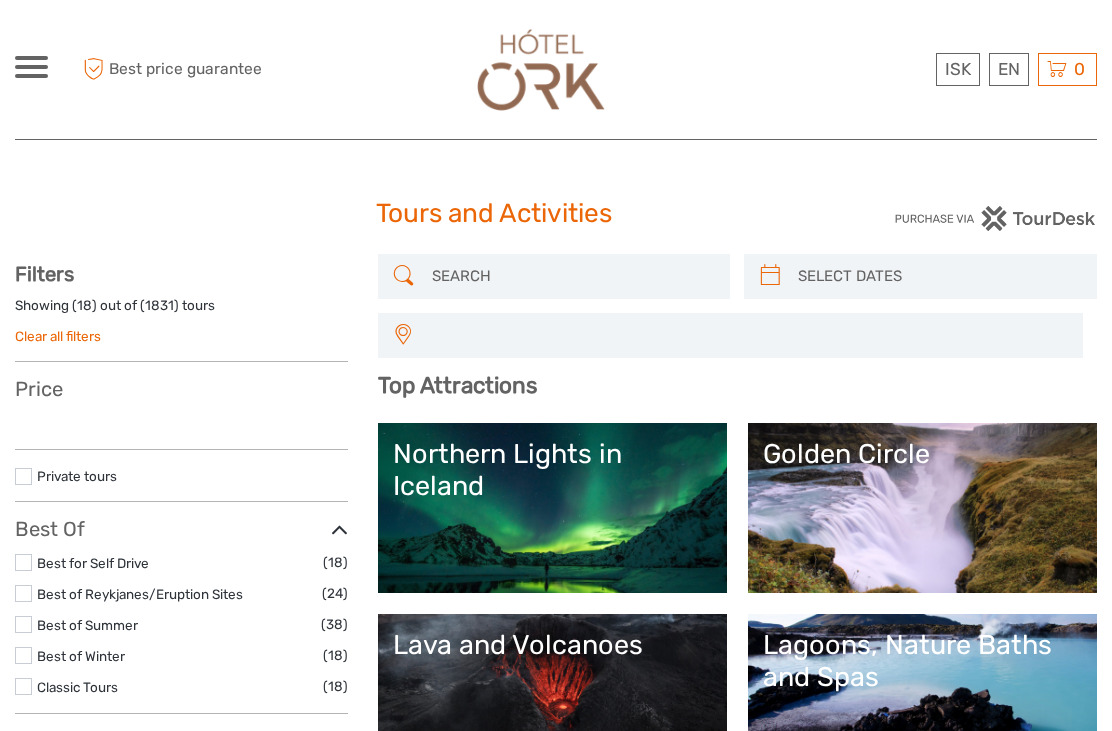 select 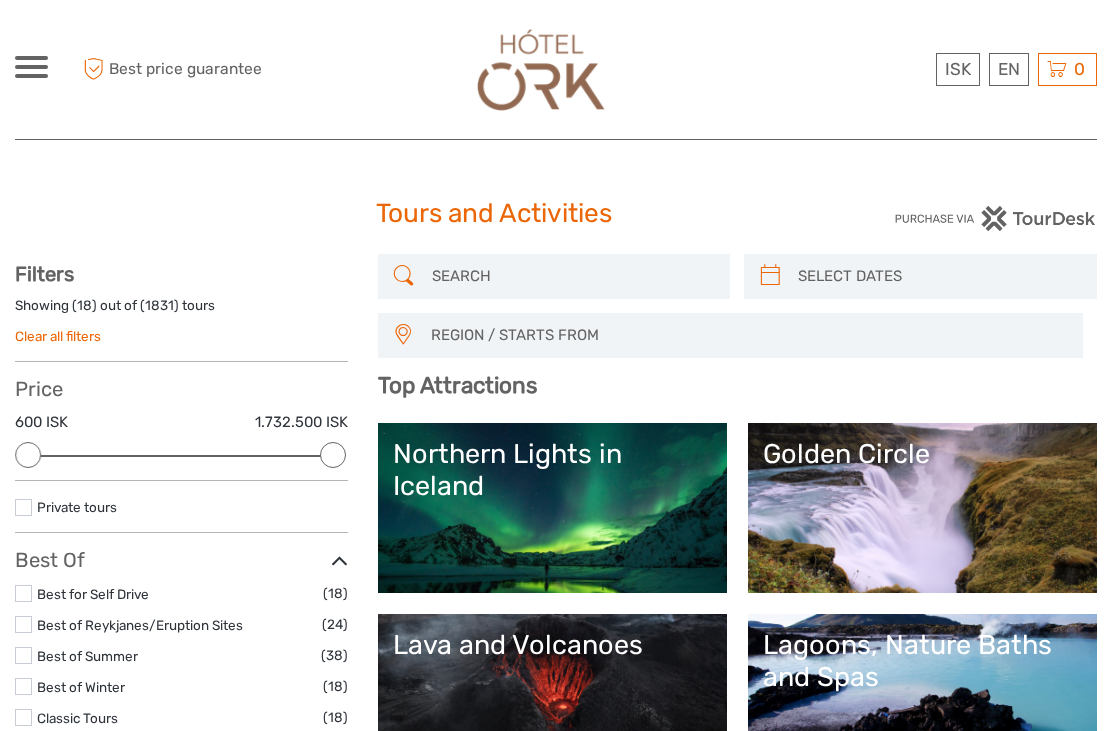 scroll, scrollTop: 0, scrollLeft: 0, axis: both 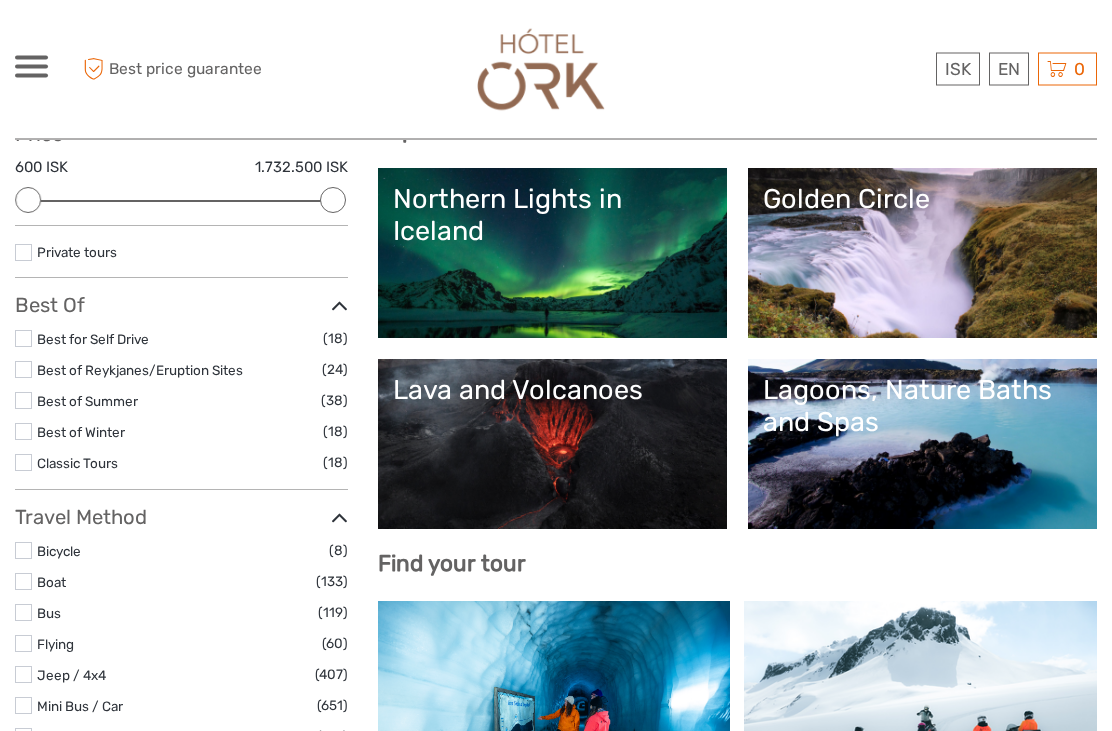 click on "Golden Circle" at bounding box center [922, 254] 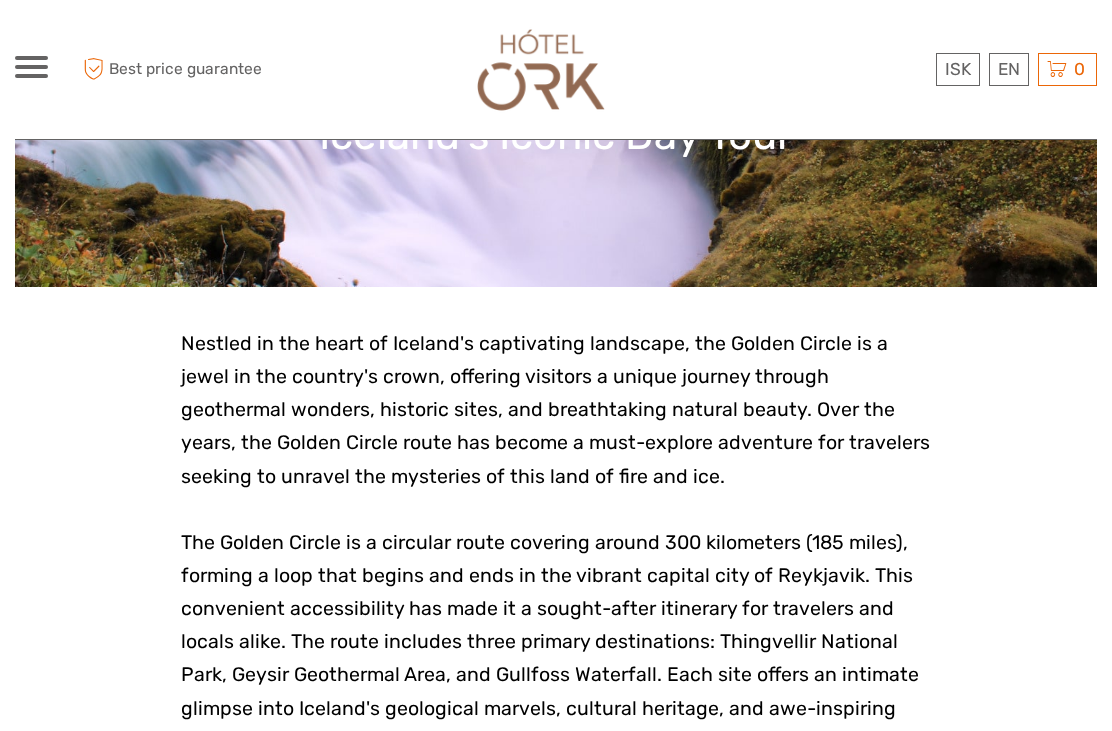 scroll, scrollTop: 349, scrollLeft: 0, axis: vertical 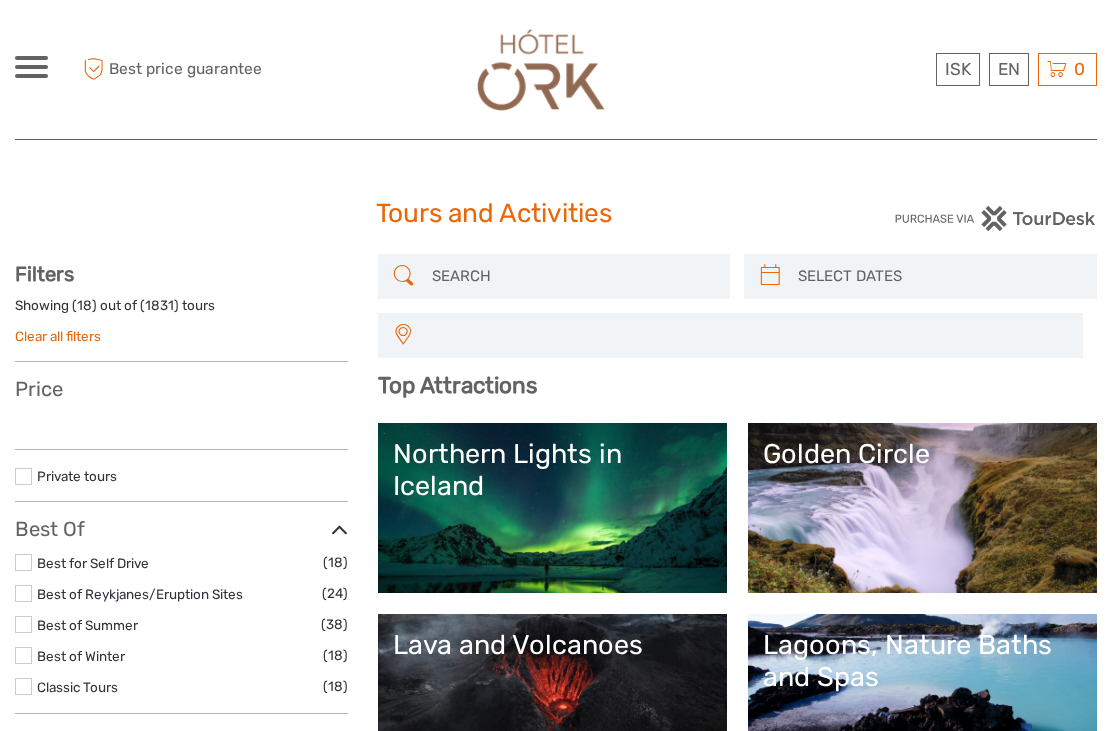 select 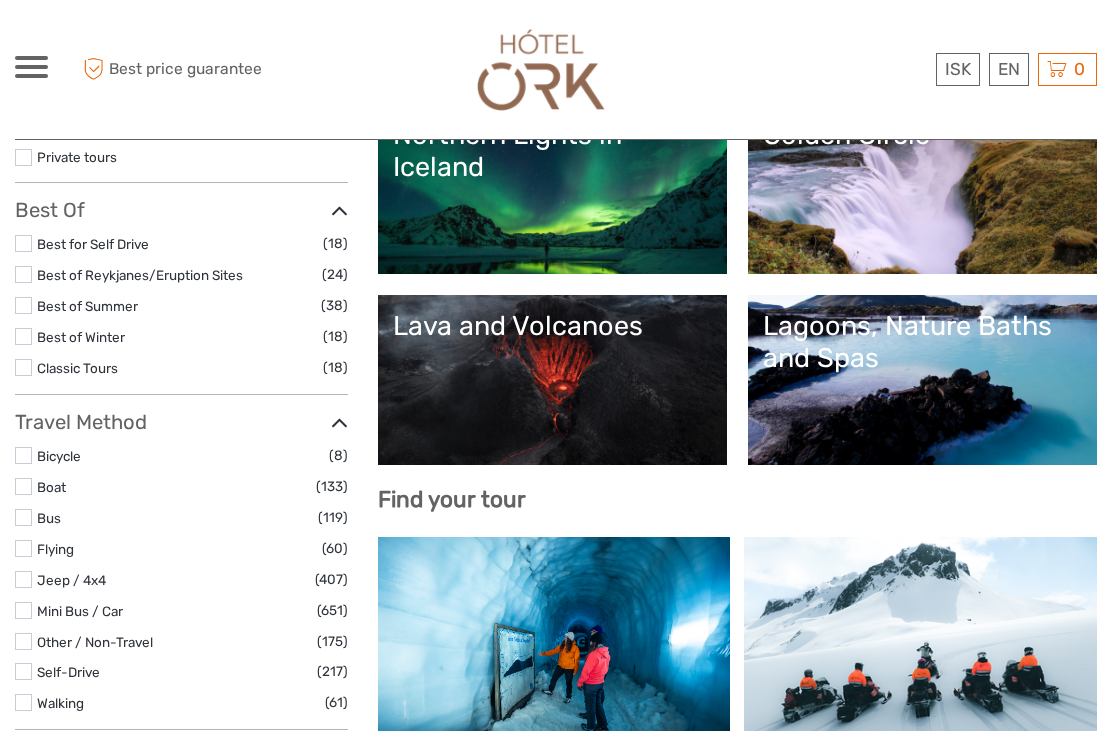 select 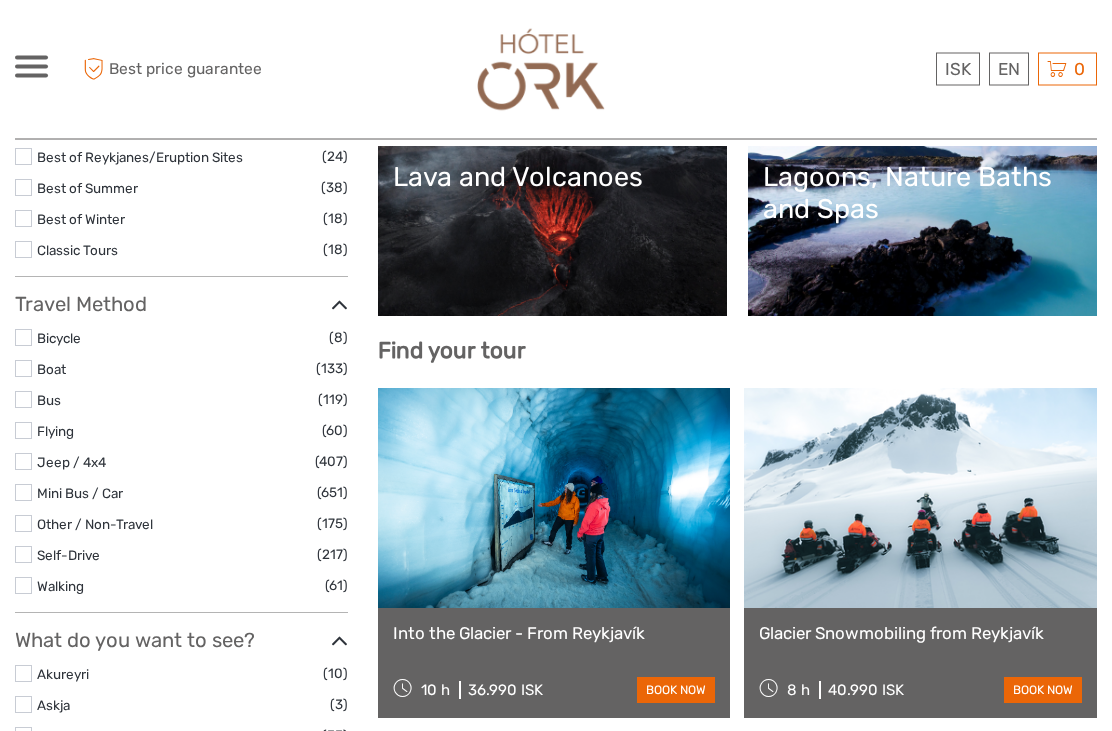 scroll, scrollTop: 587, scrollLeft: 0, axis: vertical 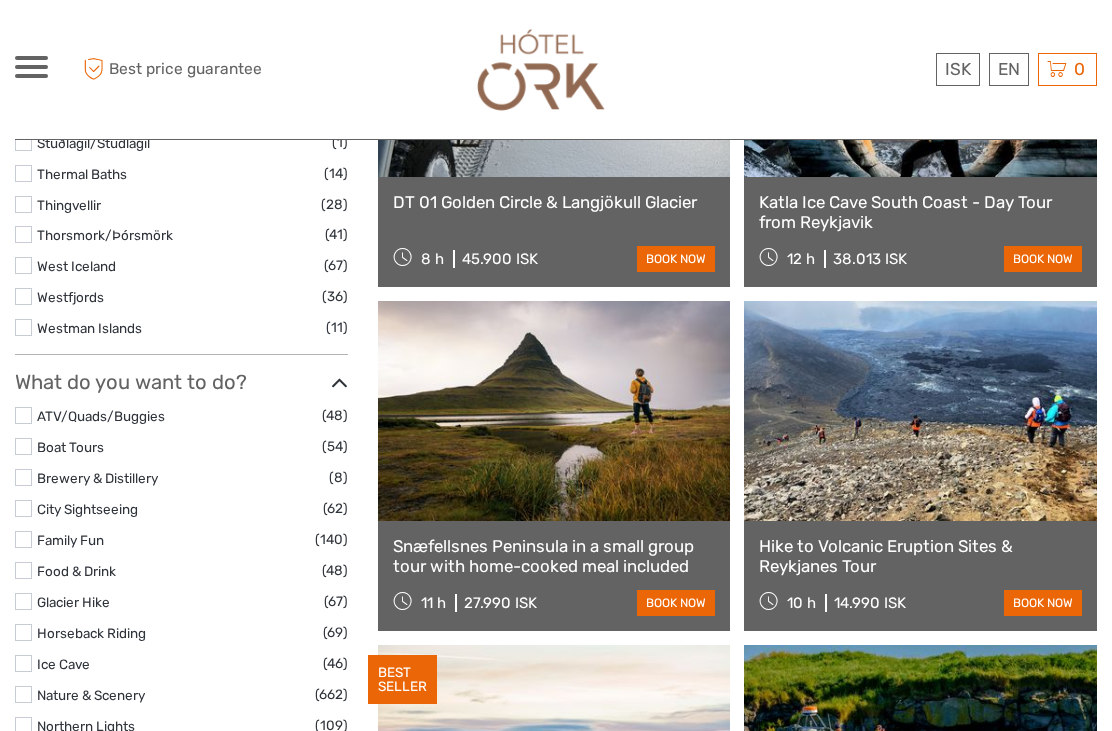 click at bounding box center [554, 411] 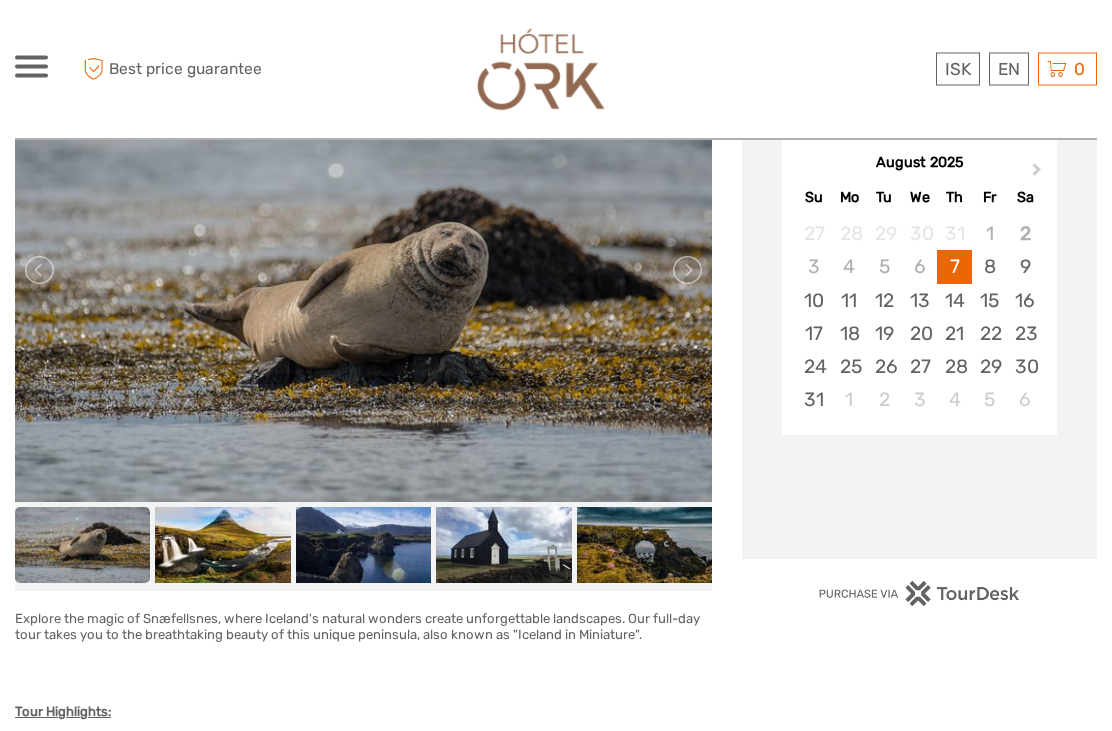 scroll, scrollTop: 425, scrollLeft: 0, axis: vertical 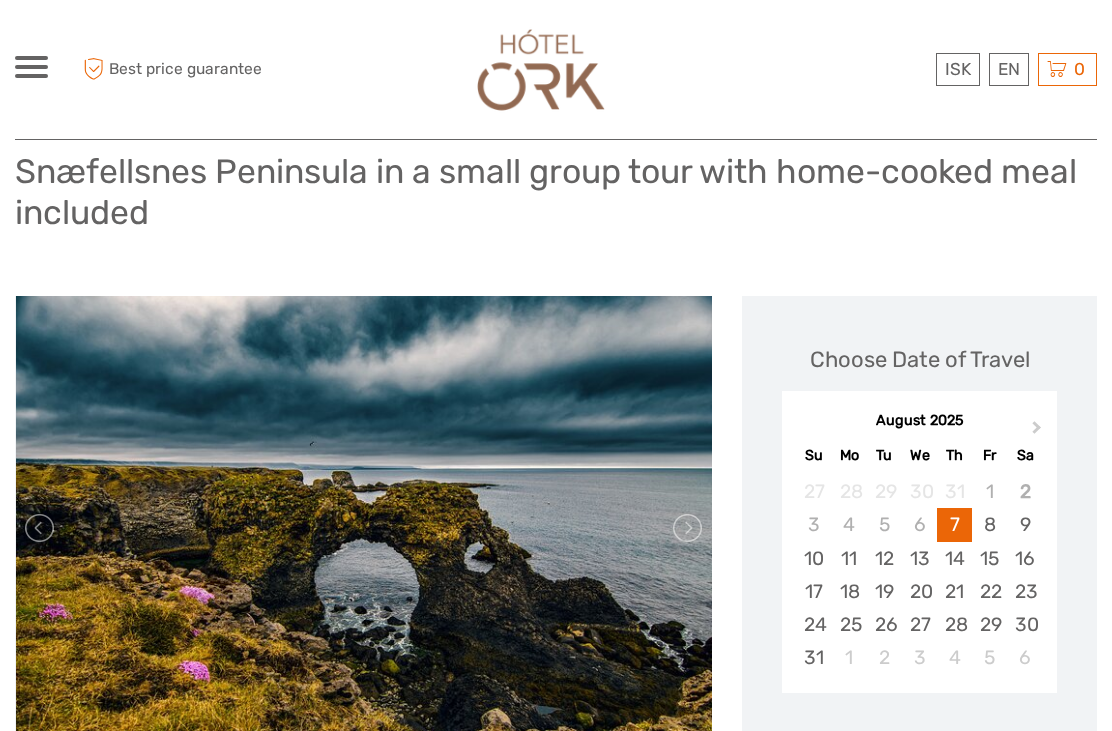 click at bounding box center (686, 528) 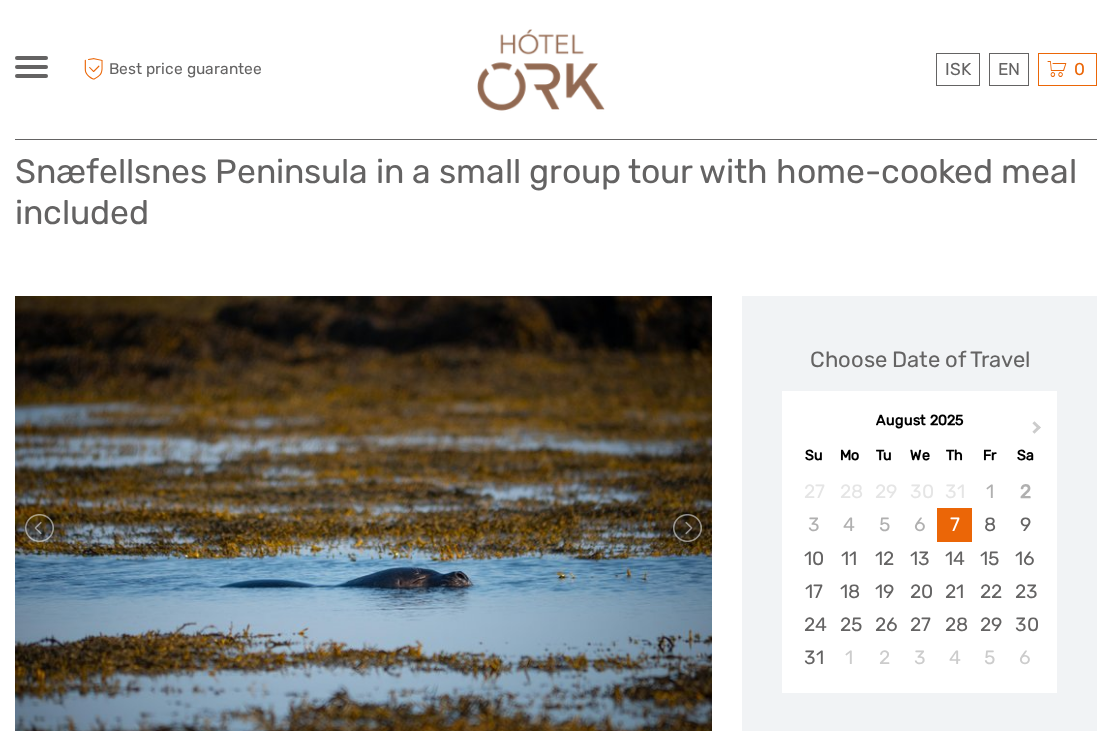 click at bounding box center (686, 528) 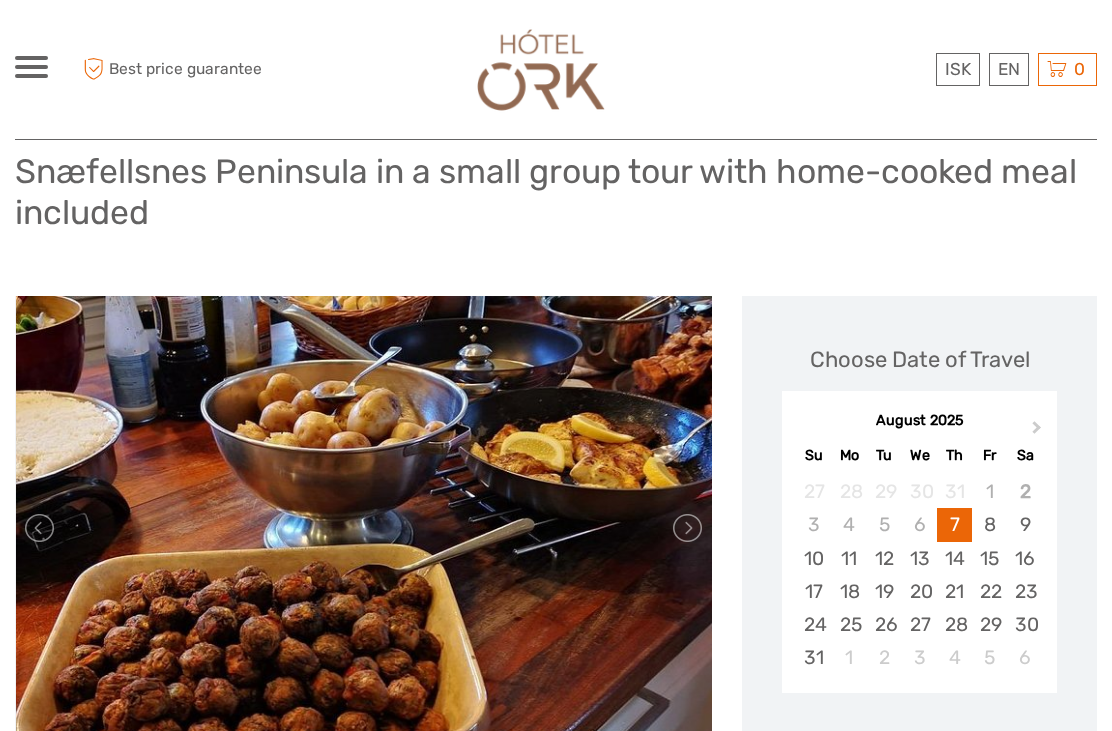 click at bounding box center [686, 528] 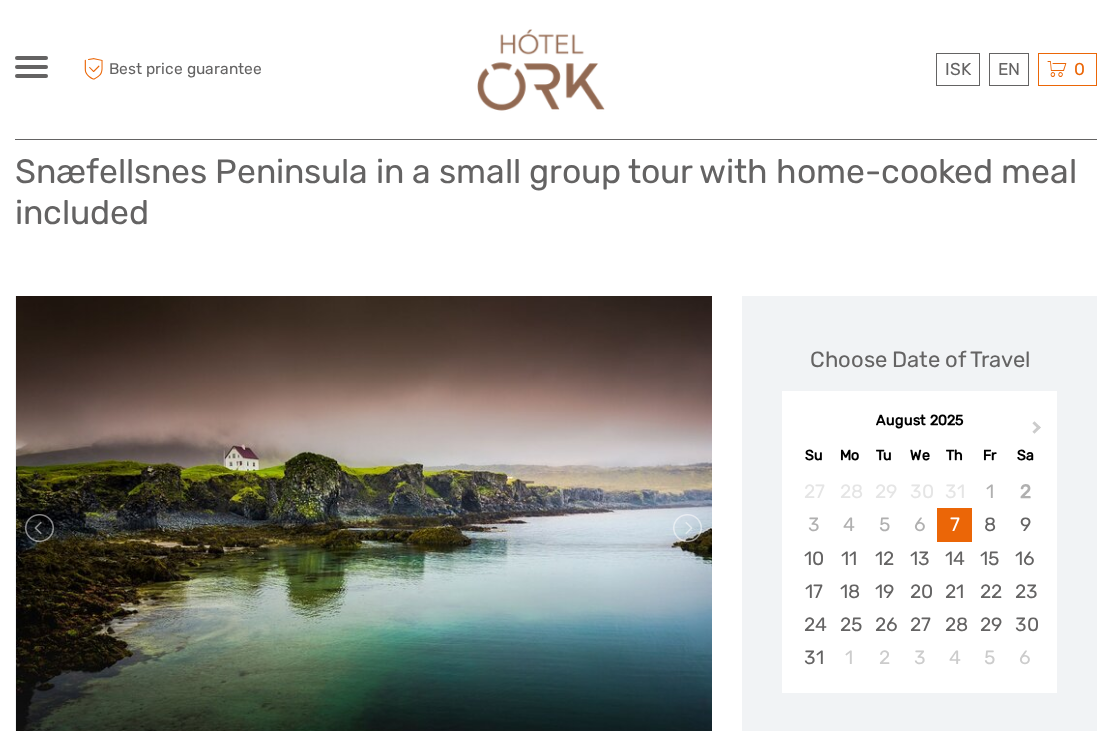 click at bounding box center (686, 528) 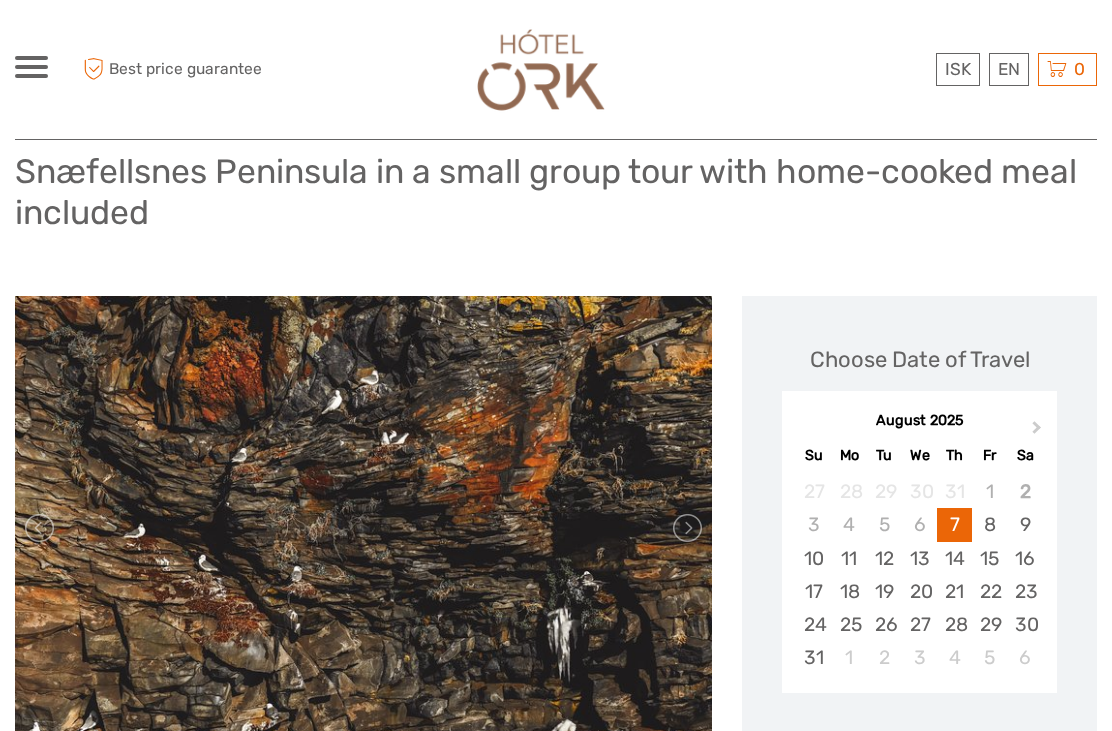 click at bounding box center (686, 528) 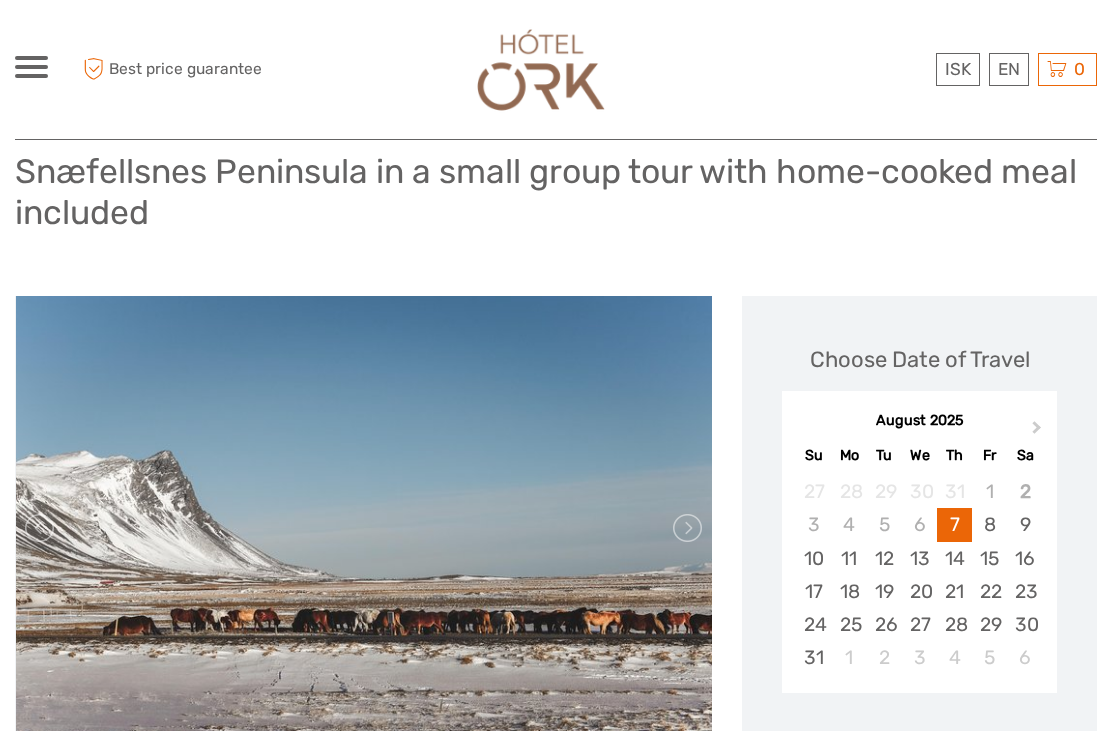 click at bounding box center (686, 528) 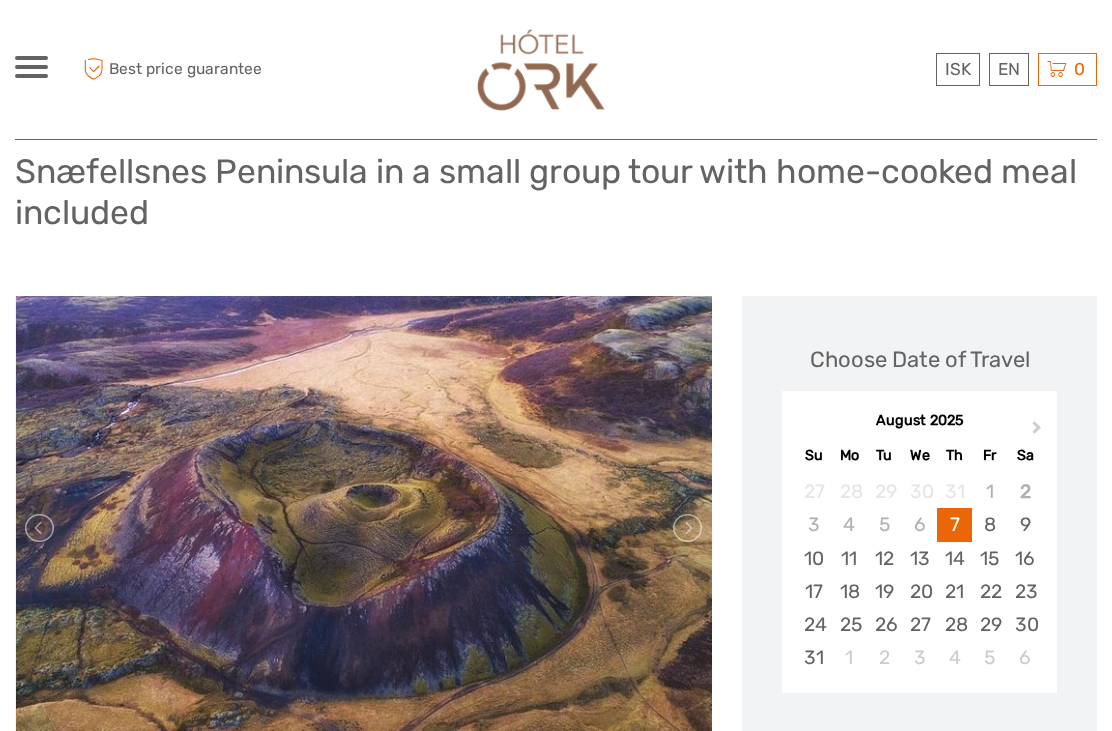 click at bounding box center (686, 528) 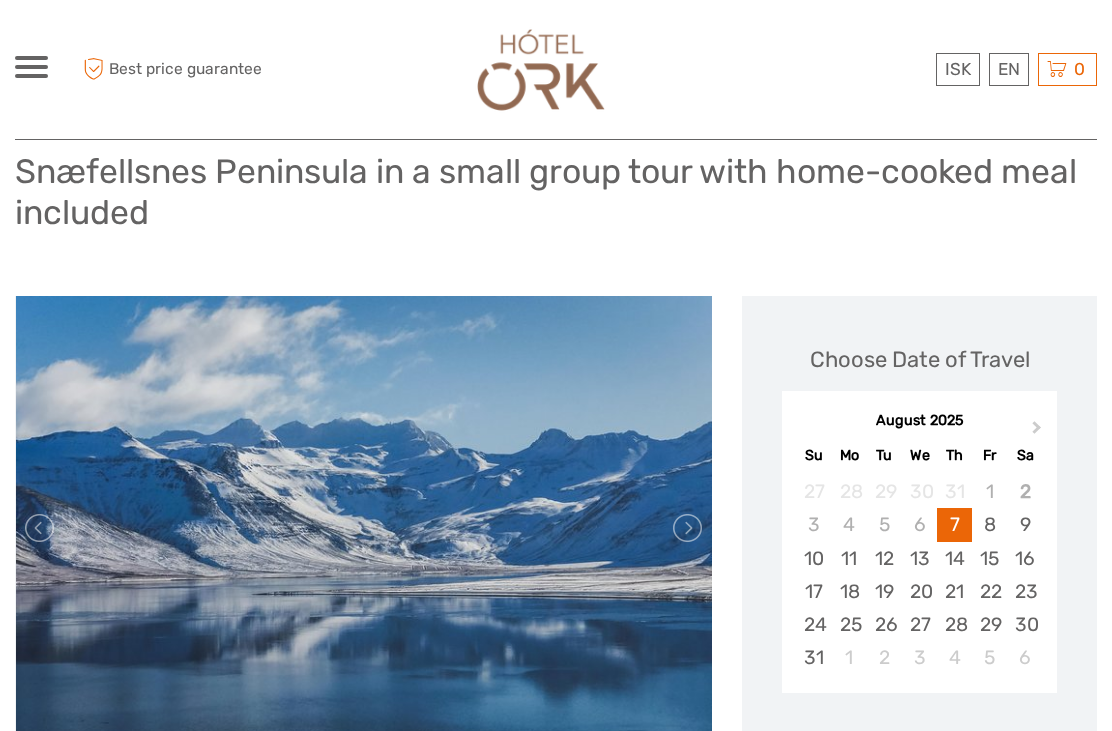 click at bounding box center (686, 528) 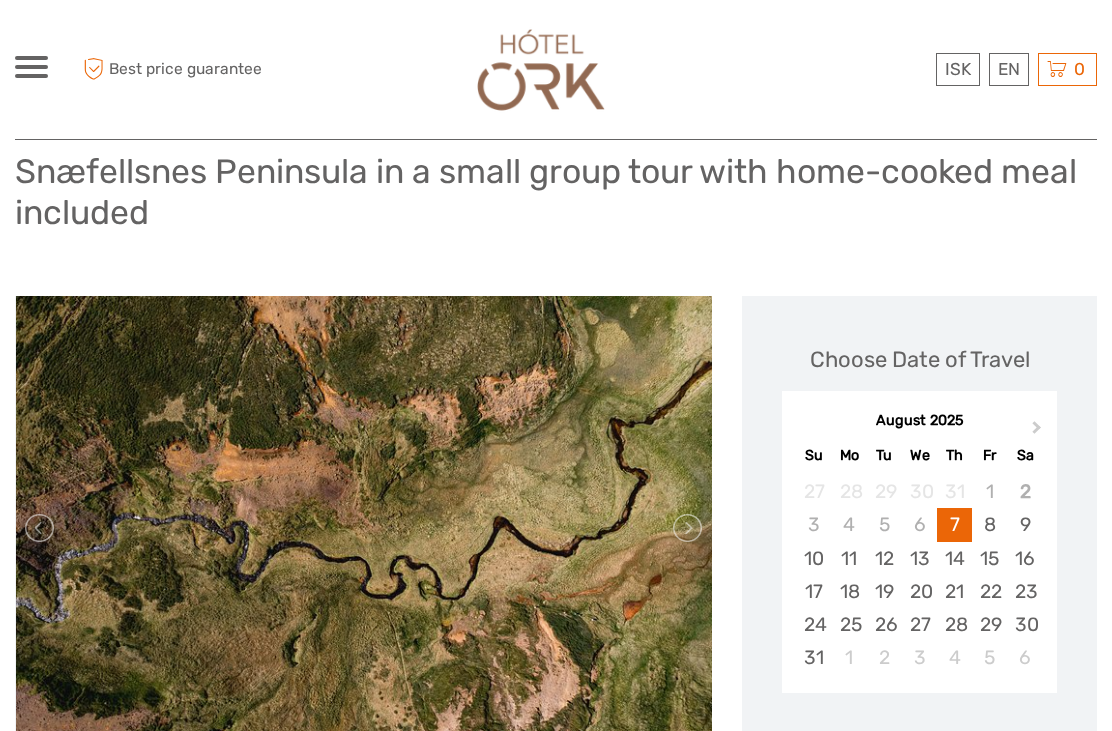 click at bounding box center [686, 528] 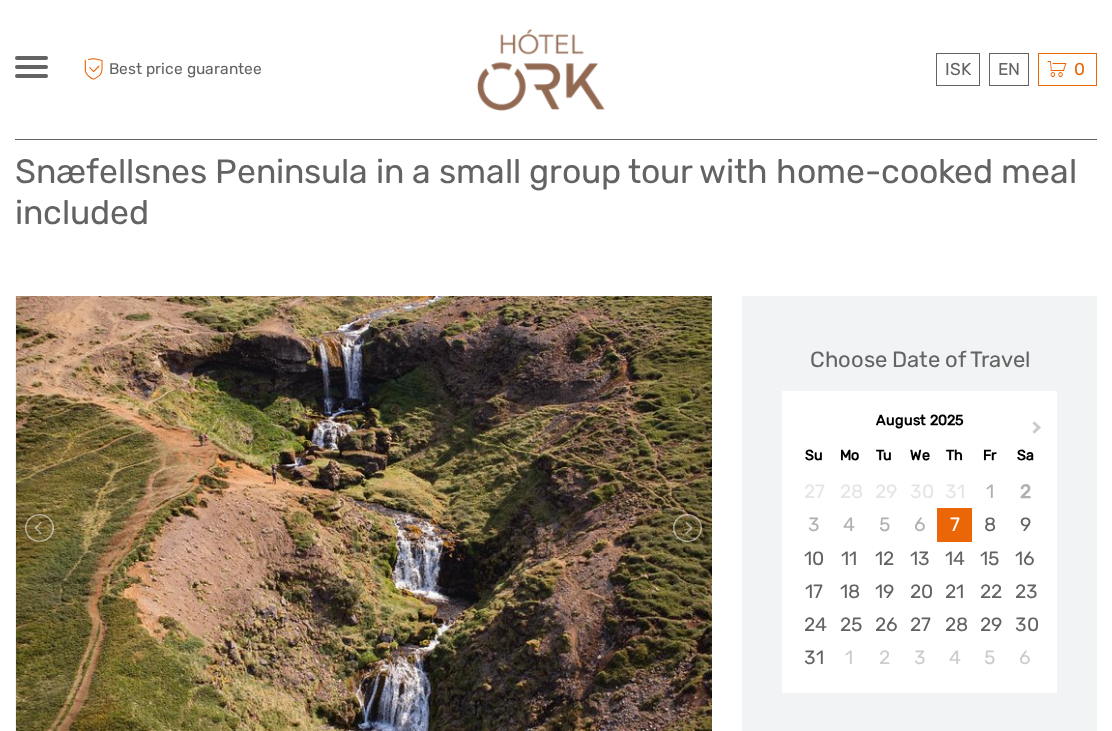 click at bounding box center (686, 528) 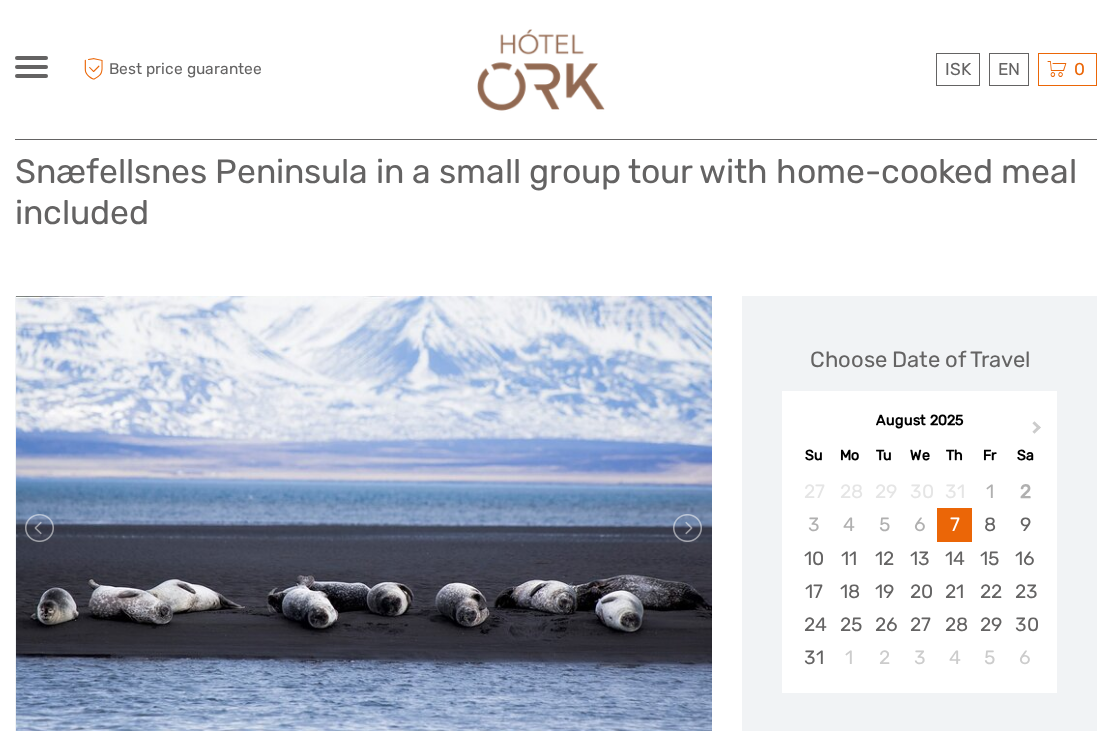 click at bounding box center (686, 528) 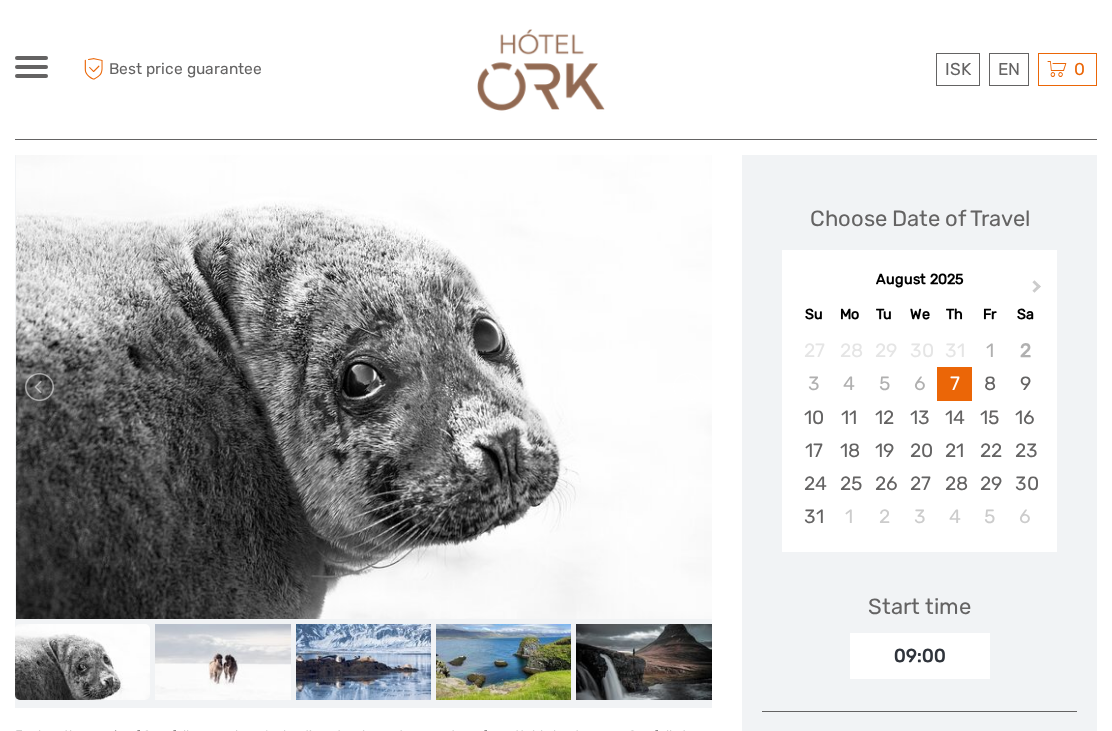 scroll, scrollTop: 281, scrollLeft: 0, axis: vertical 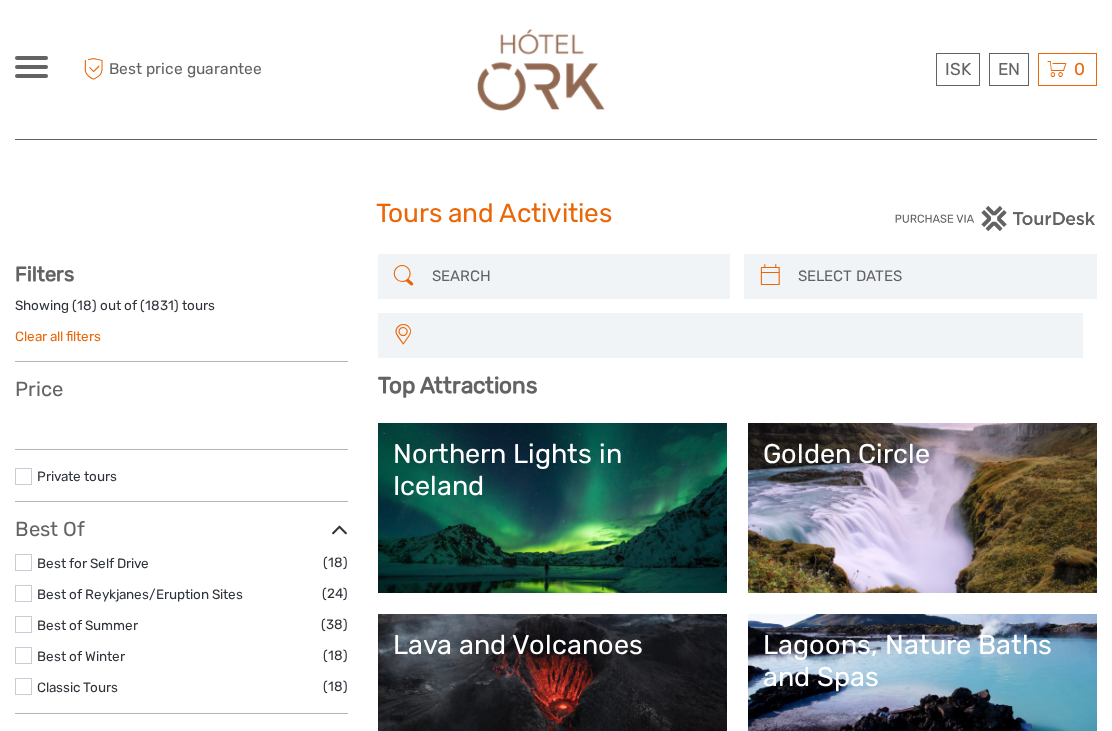 select 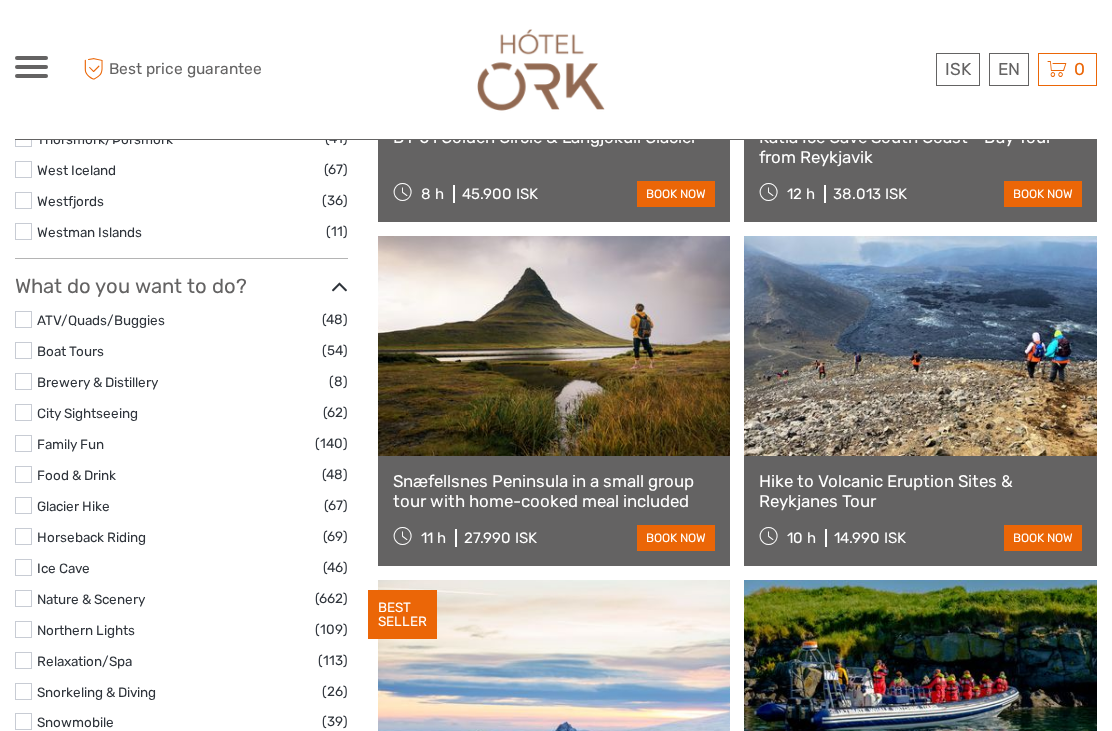 select 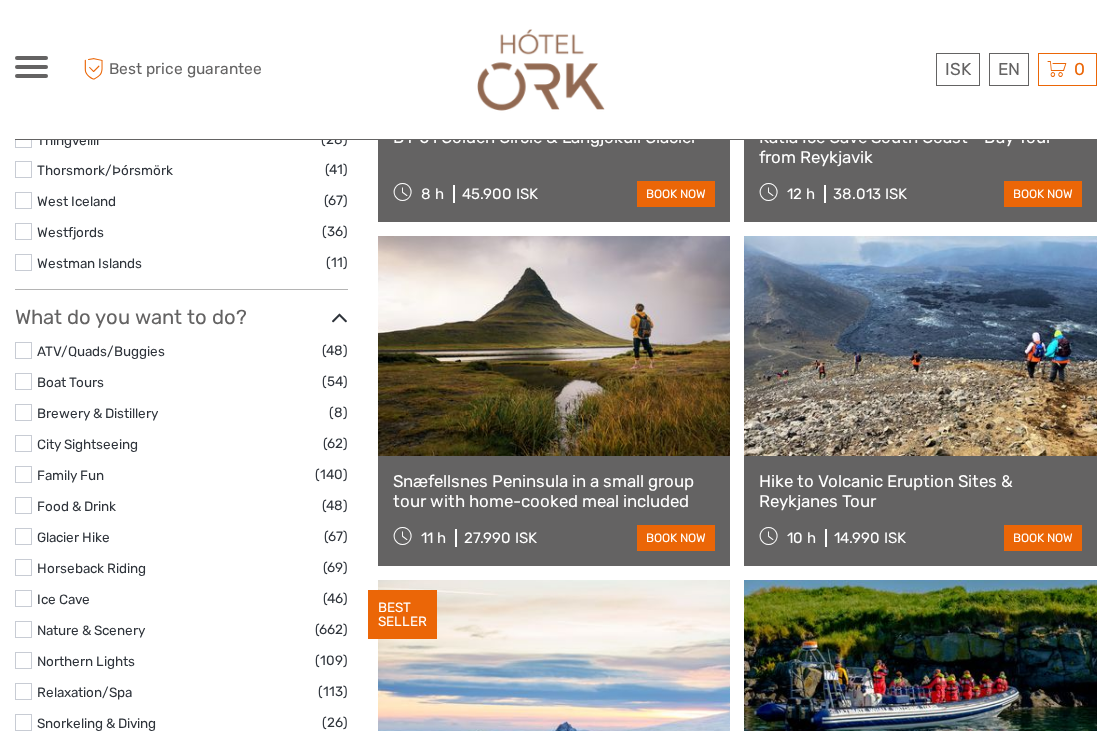 scroll, scrollTop: 0, scrollLeft: 0, axis: both 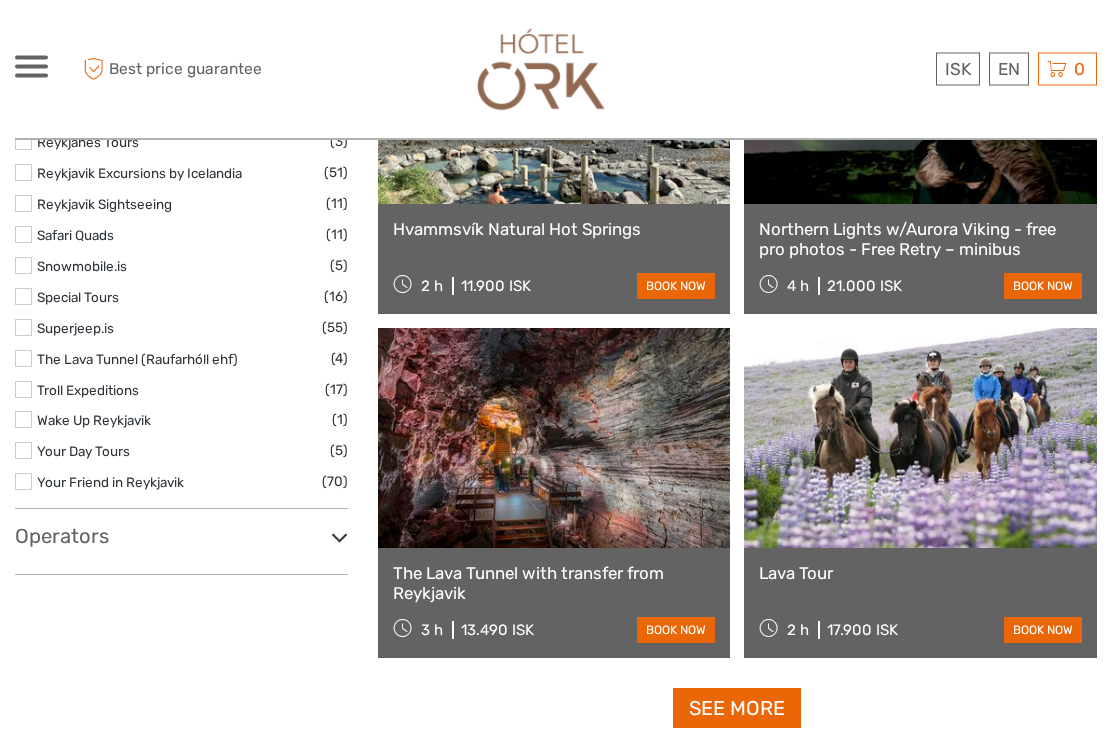 click on "See more" at bounding box center [737, 709] 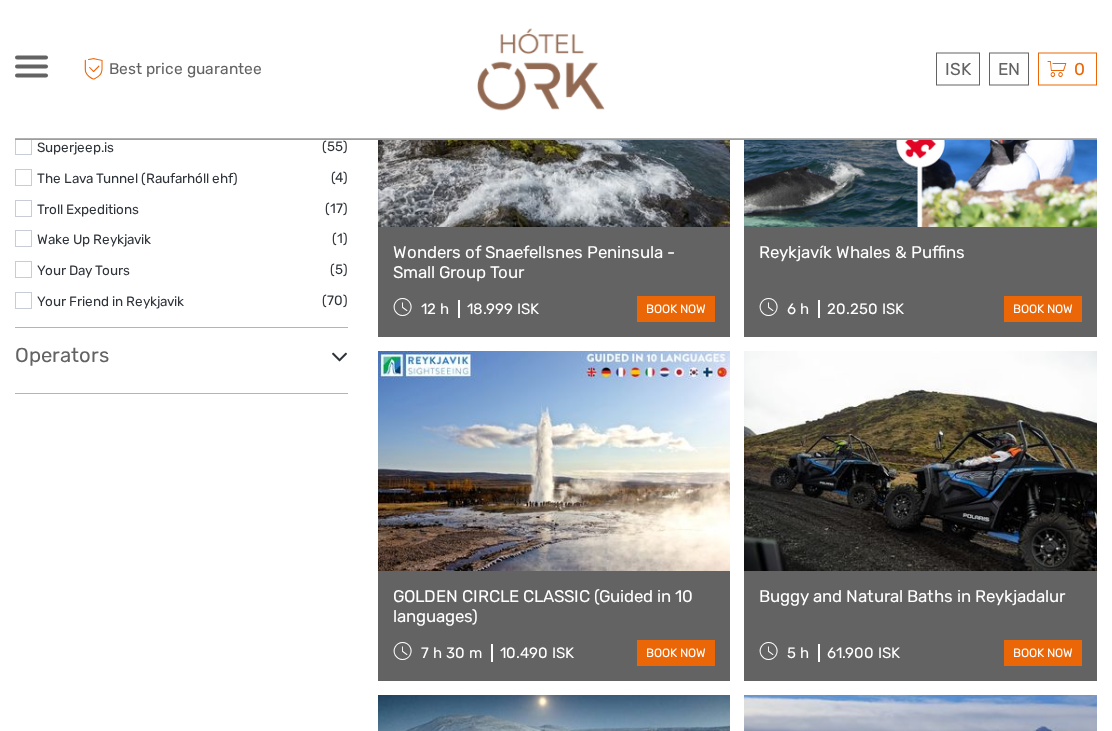 scroll, scrollTop: 3461, scrollLeft: 0, axis: vertical 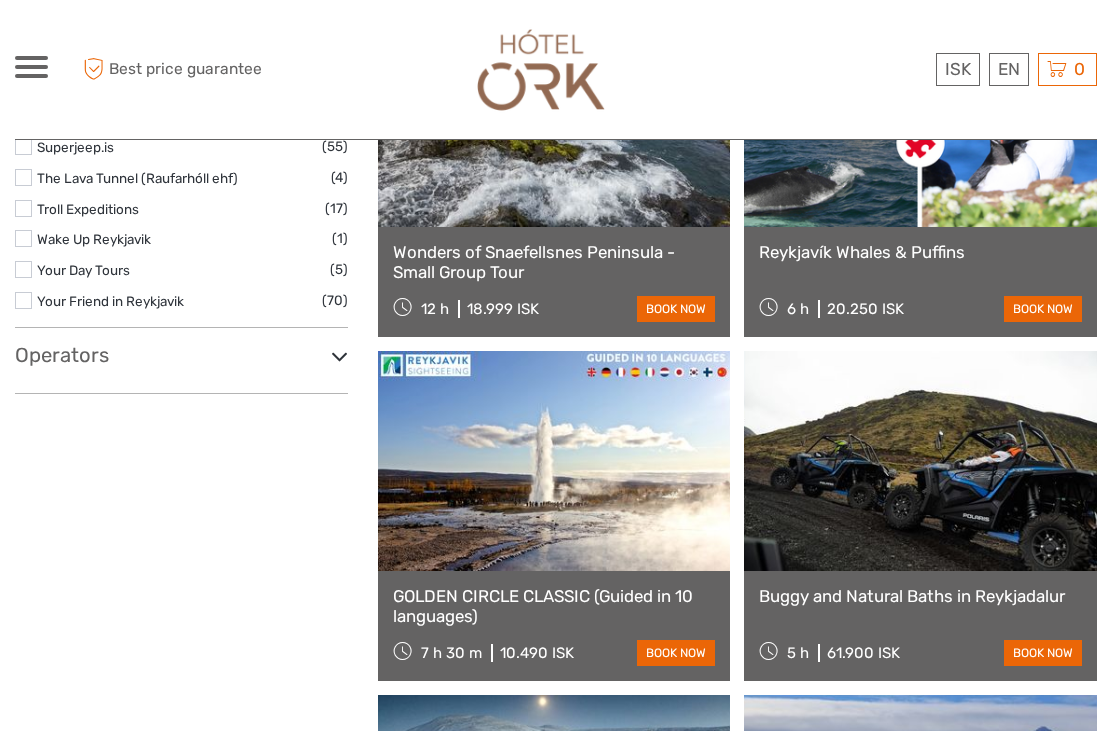 click at bounding box center [554, 461] 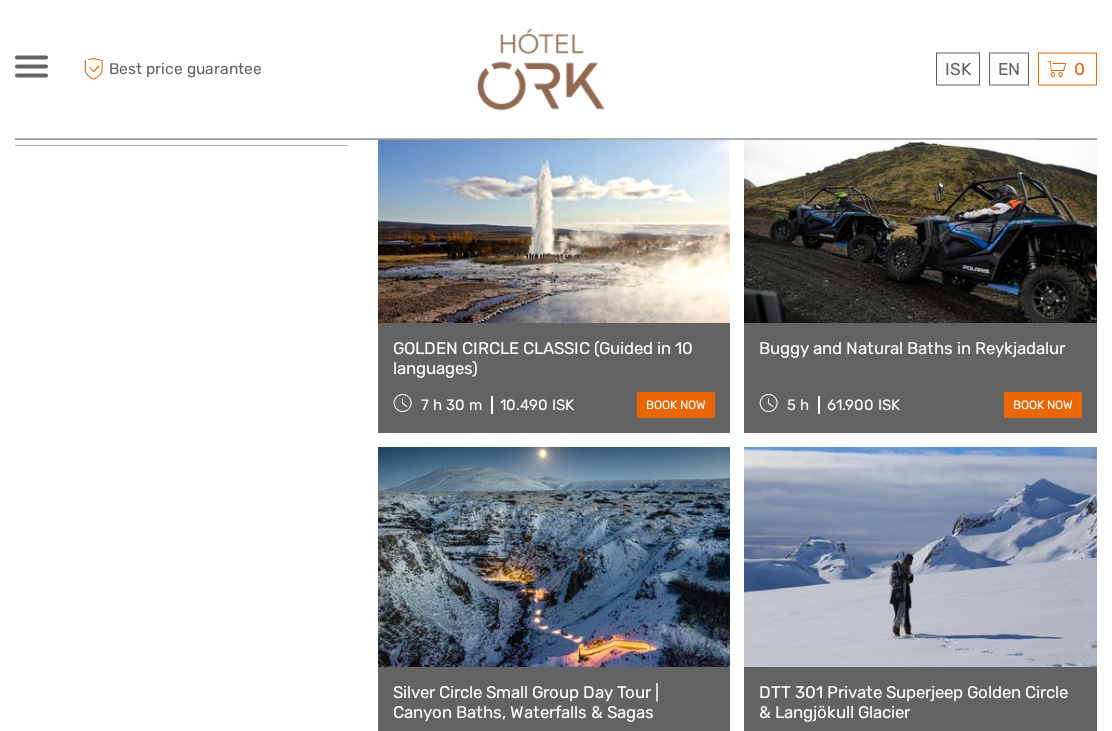 scroll, scrollTop: 3710, scrollLeft: 0, axis: vertical 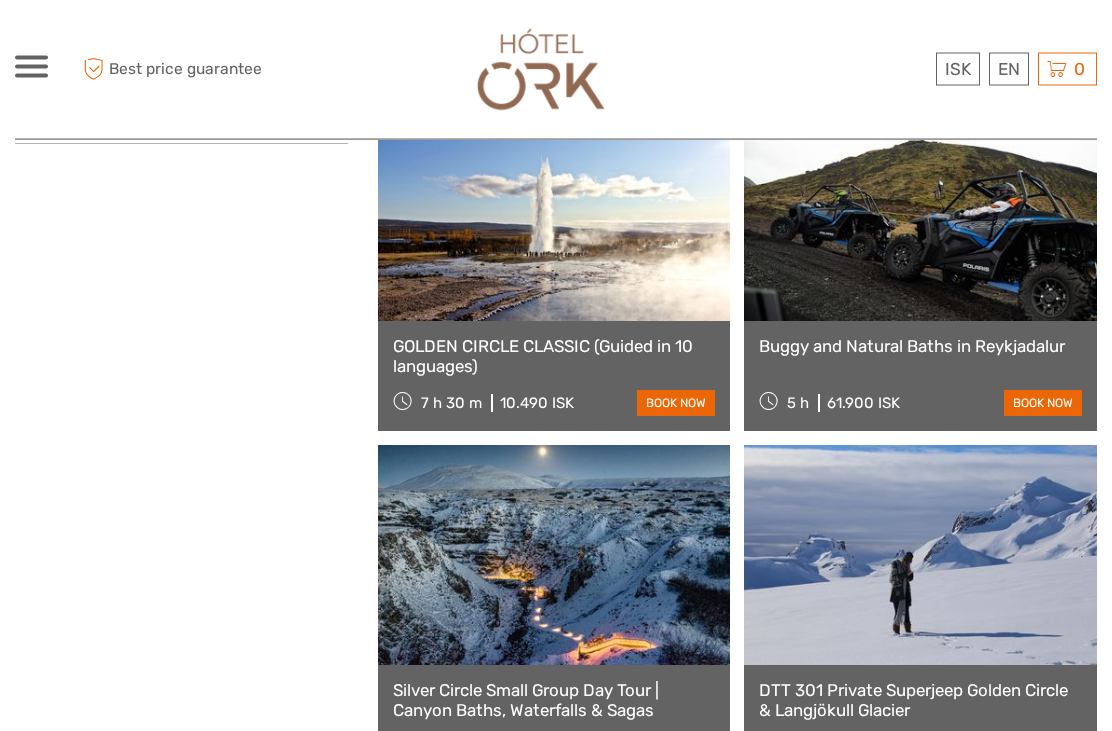 click at bounding box center (920, 212) 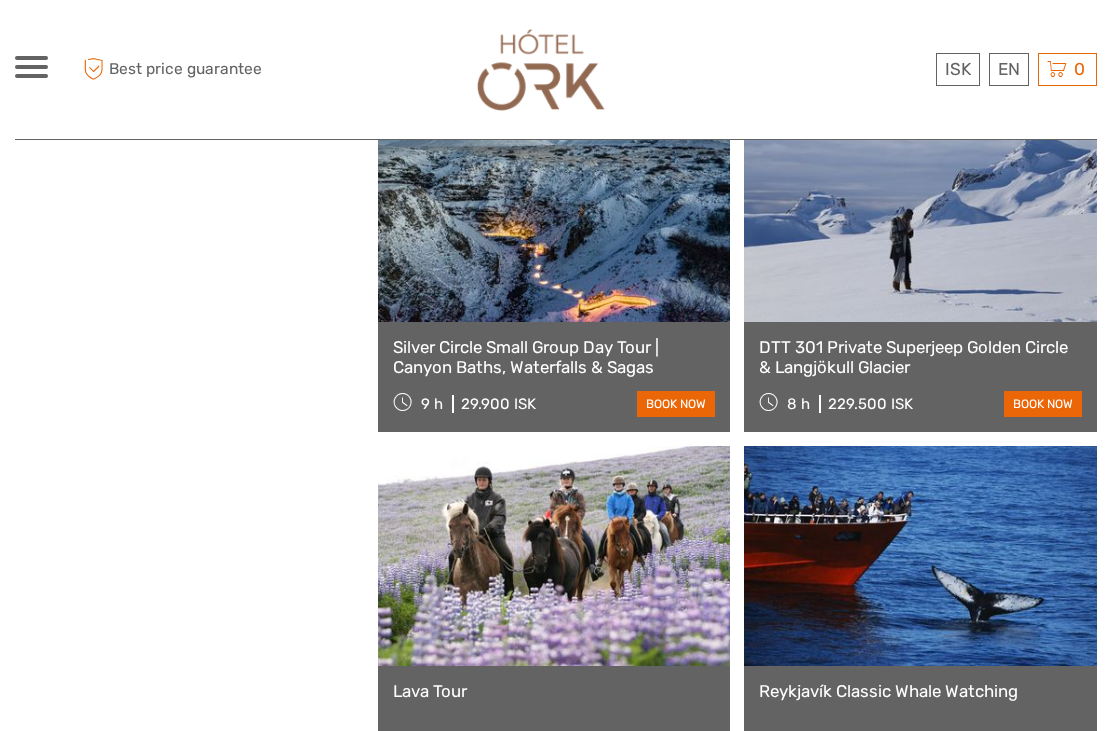 scroll, scrollTop: 4055, scrollLeft: 0, axis: vertical 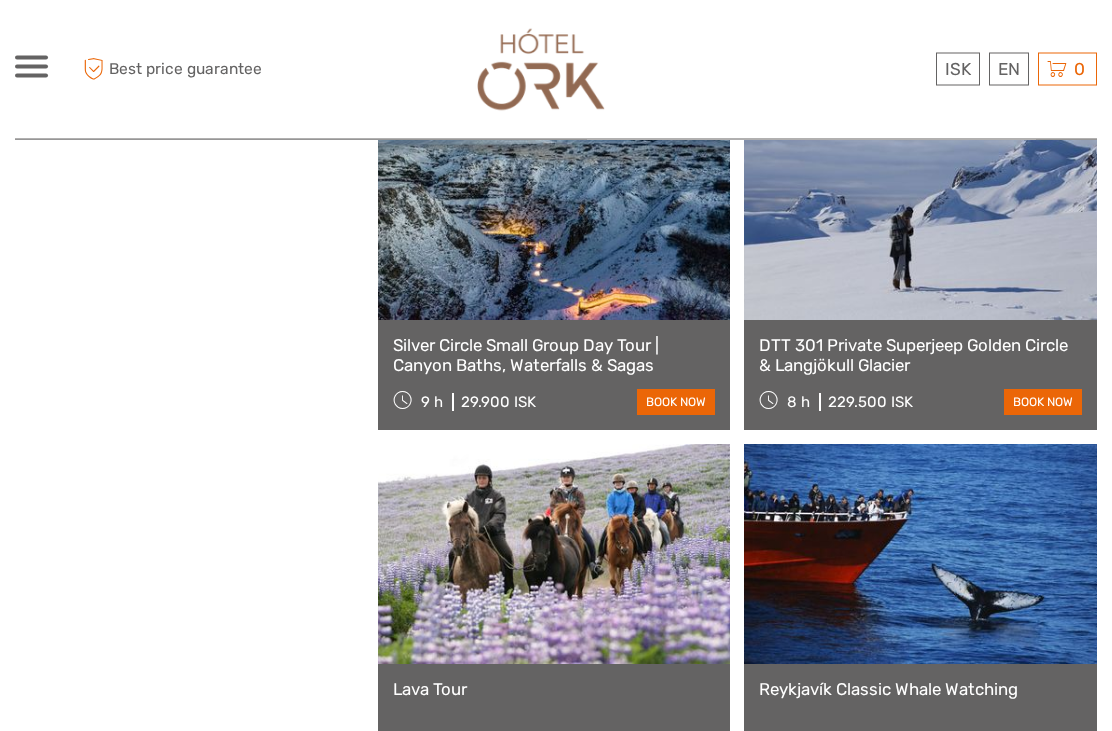 click at bounding box center [554, 211] 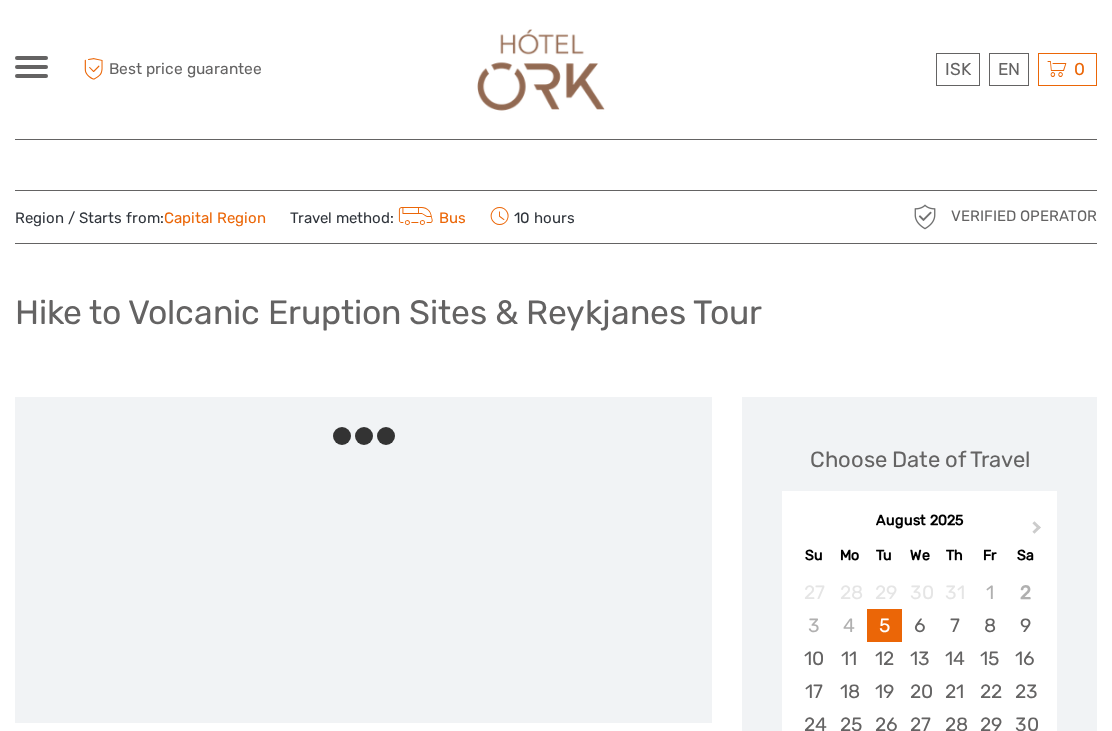 scroll, scrollTop: 0, scrollLeft: 0, axis: both 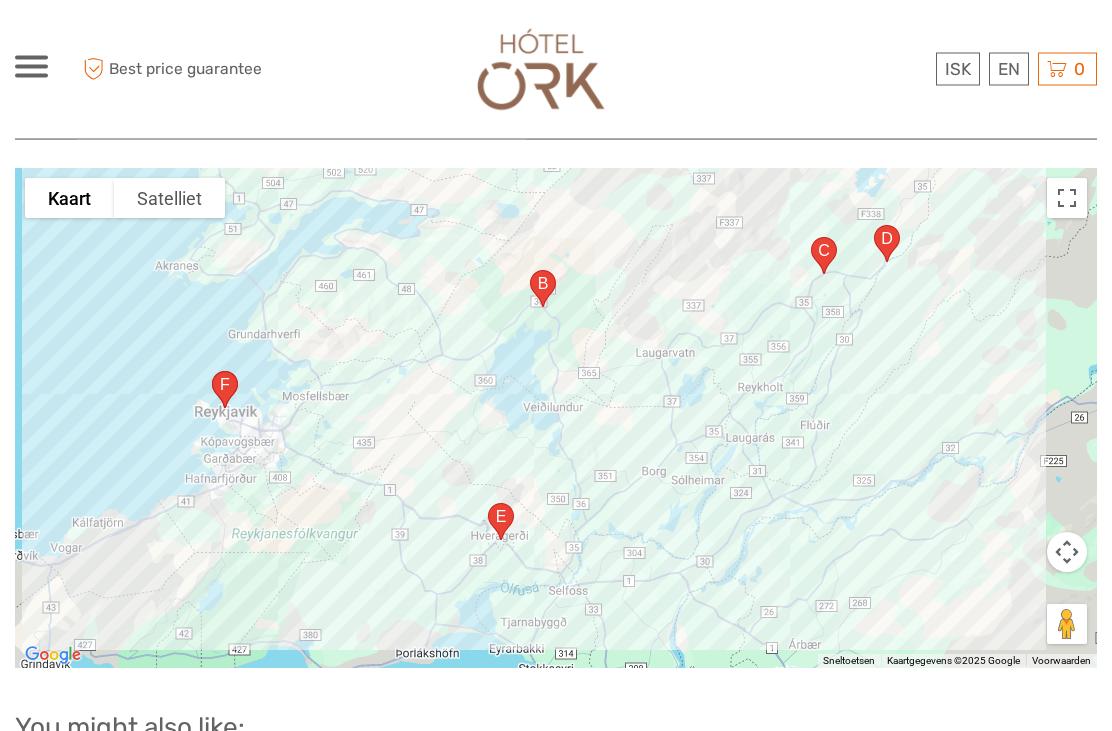 click on "You might also like:" at bounding box center [556, 729] 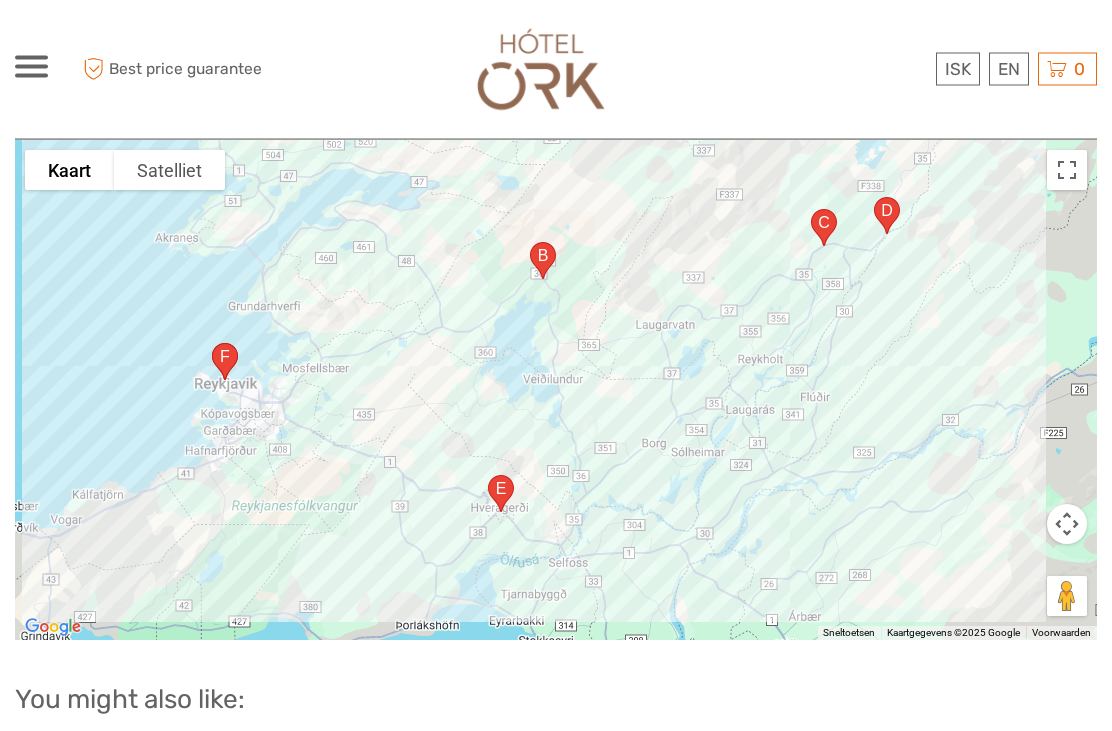 scroll, scrollTop: 2529, scrollLeft: 0, axis: vertical 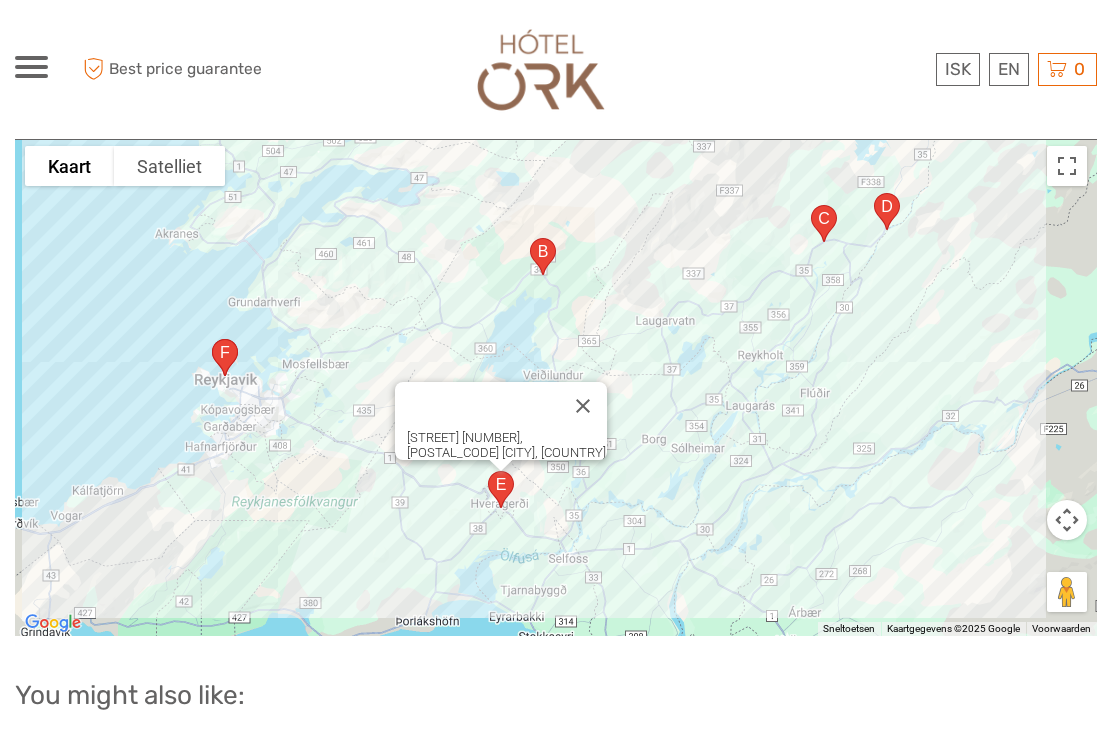 click on "[STREET] [NUMBER], [POSTAL_CODE] [CITY], [COUNTRY]" at bounding box center [556, 386] 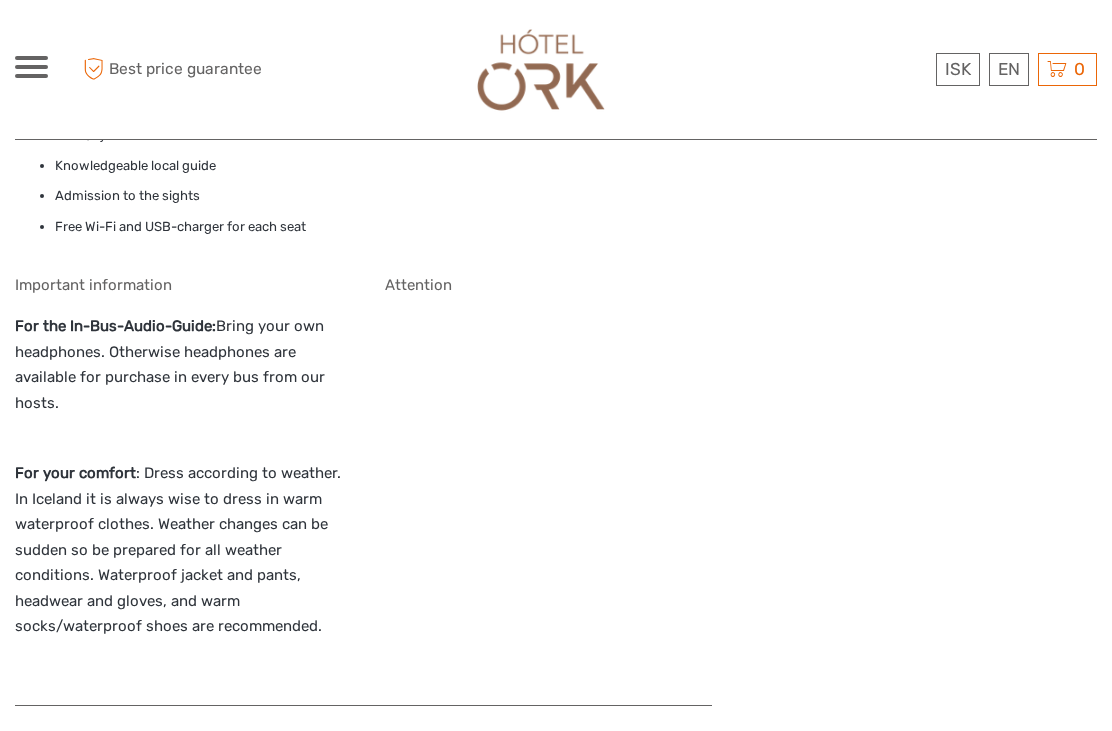 scroll, scrollTop: 1842, scrollLeft: 0, axis: vertical 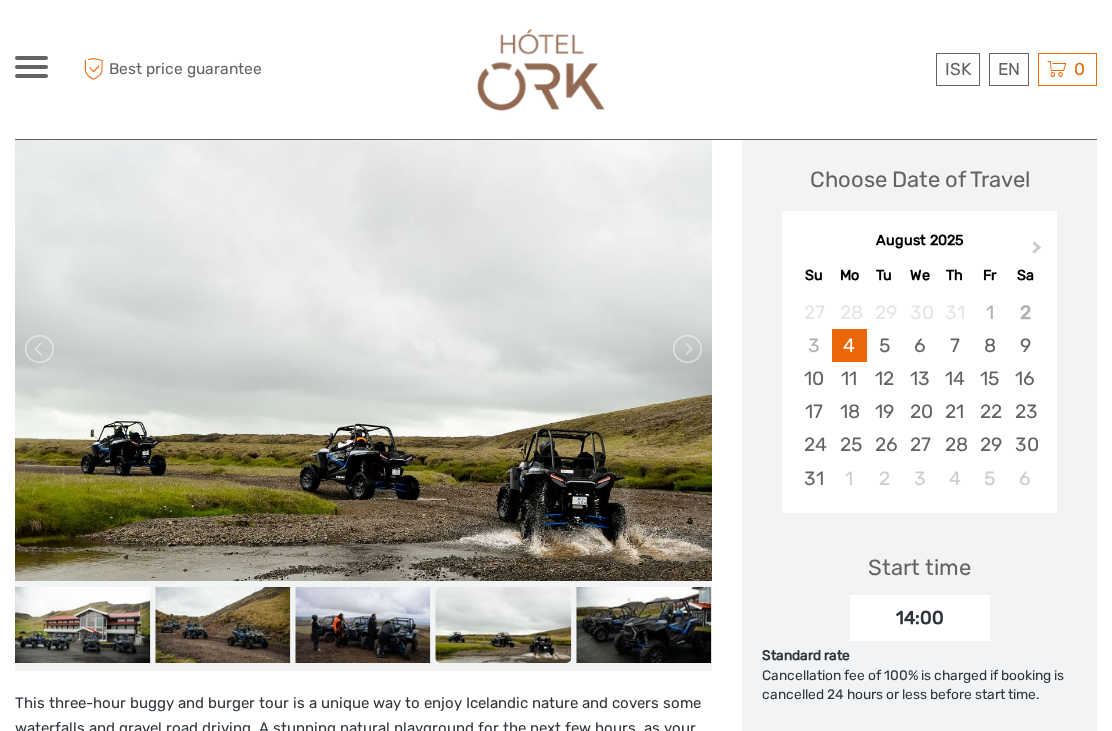 click at bounding box center [41, 349] 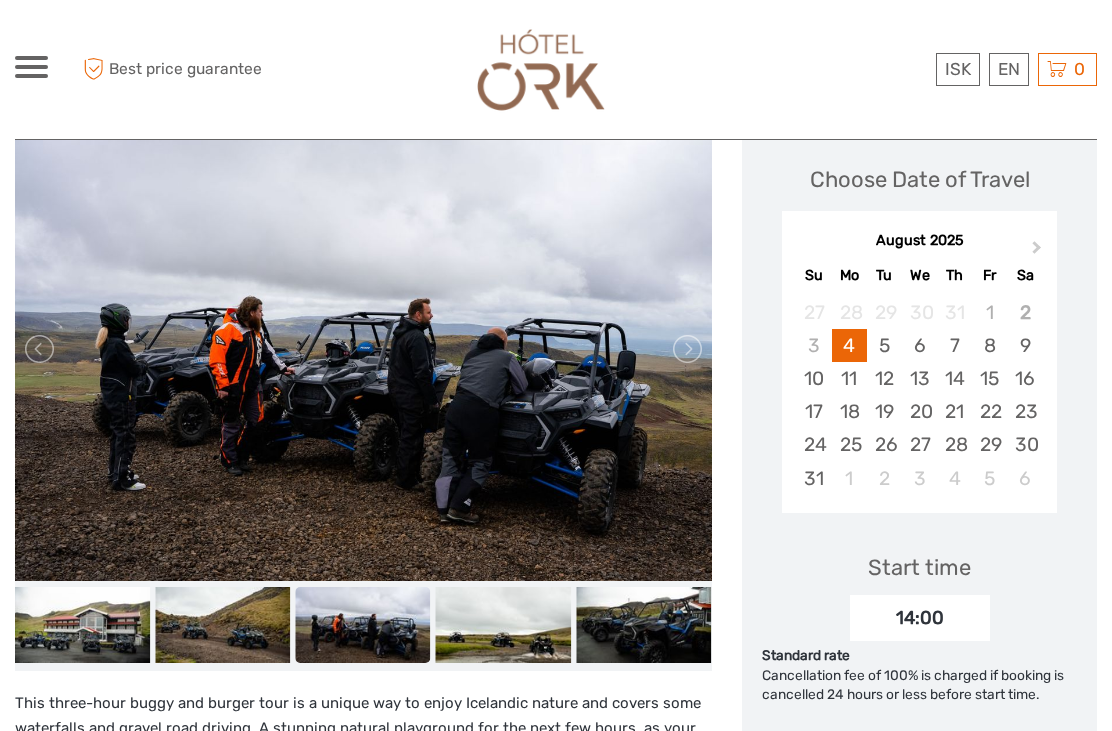 click at bounding box center [41, 349] 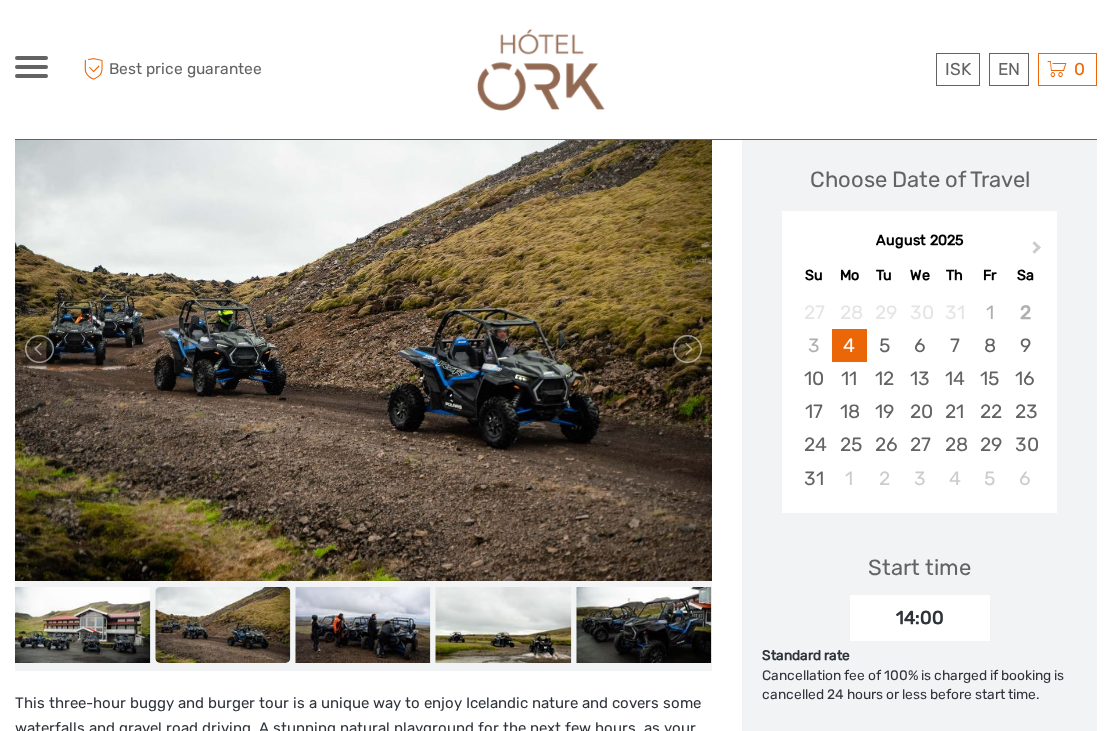click at bounding box center [41, 349] 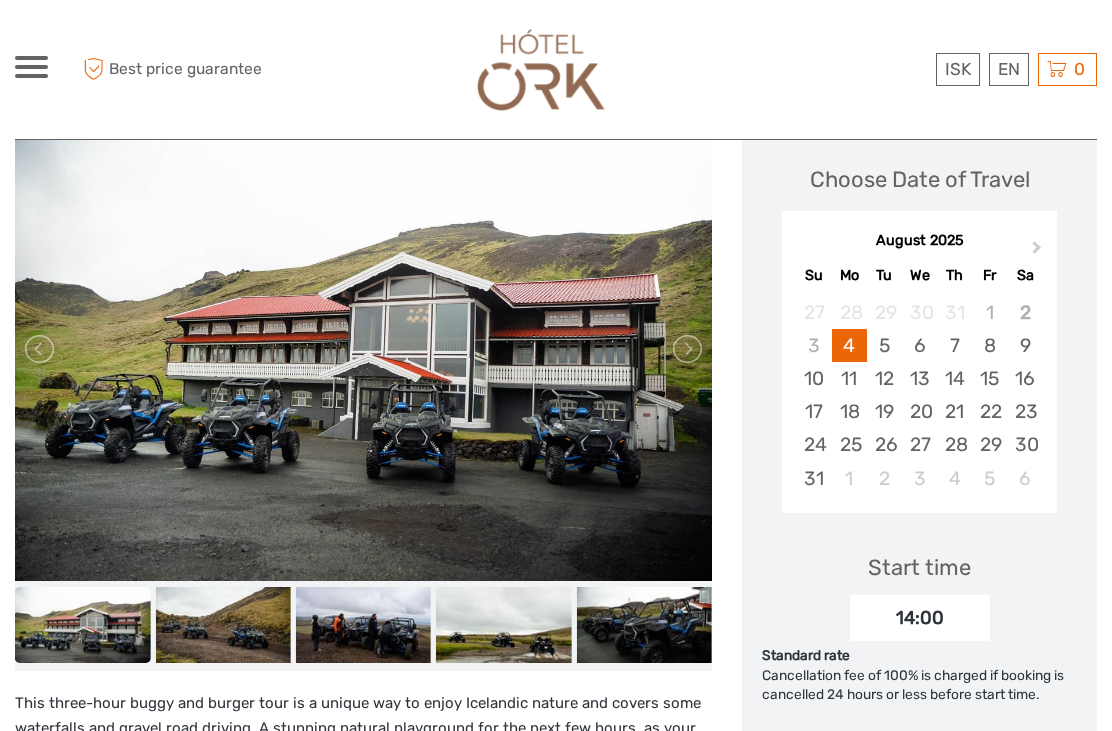 click at bounding box center [41, 349] 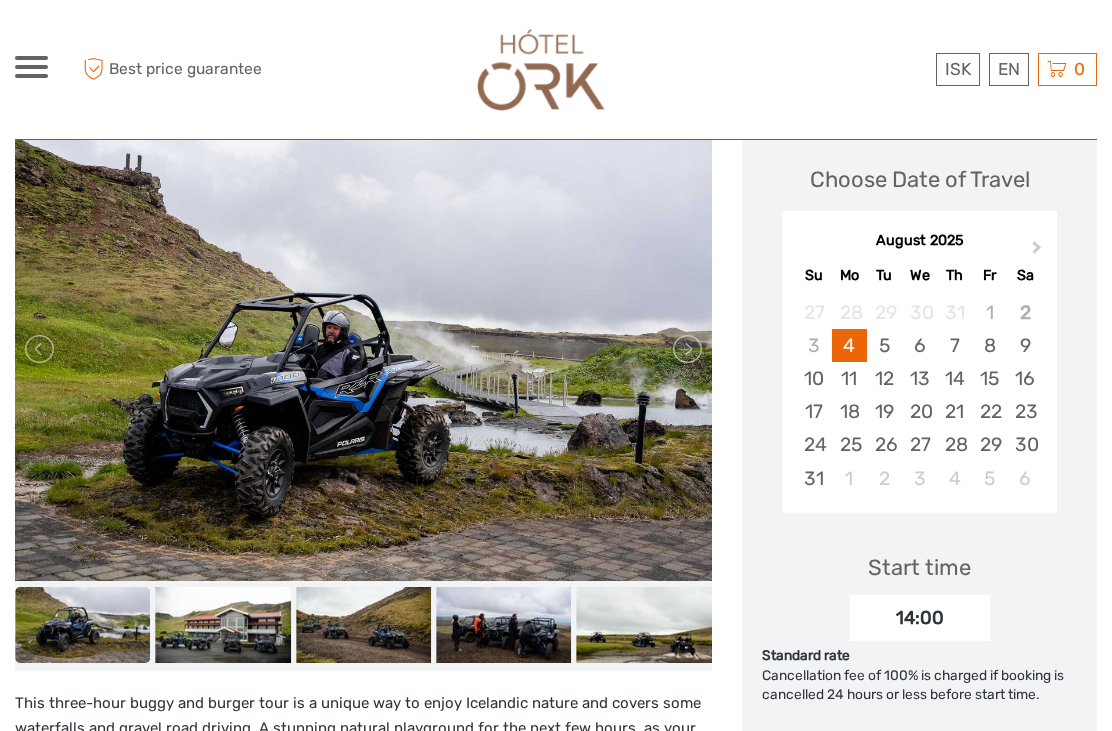 click at bounding box center [41, 349] 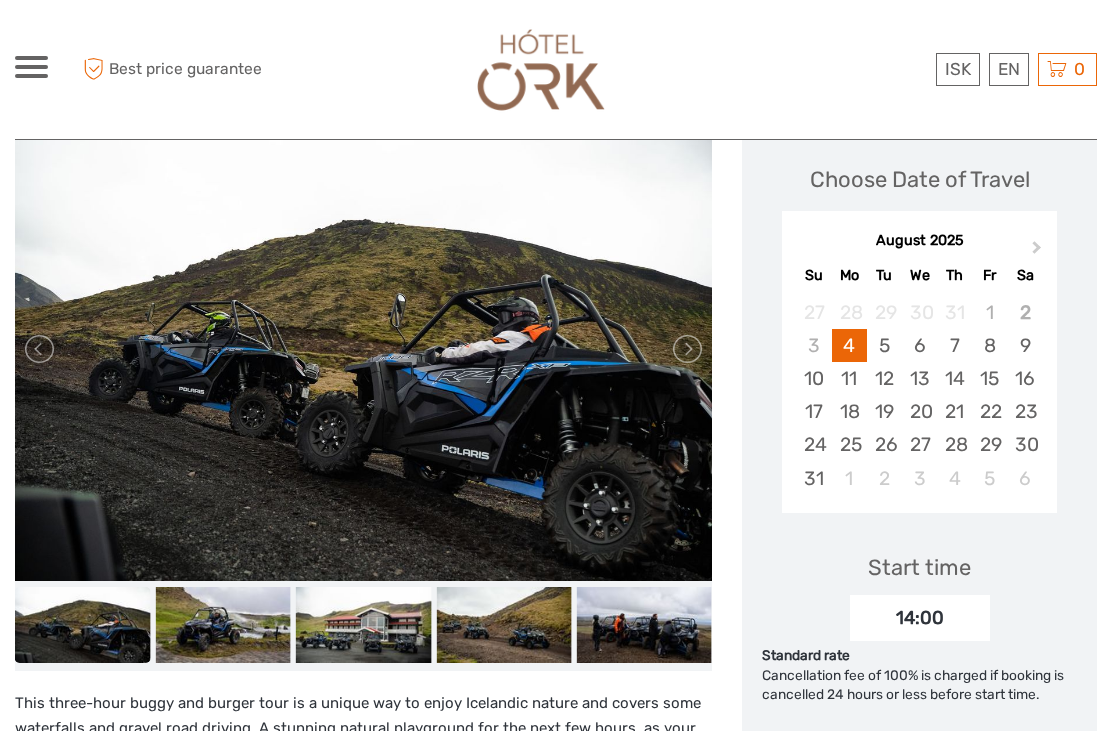 click at bounding box center (41, 349) 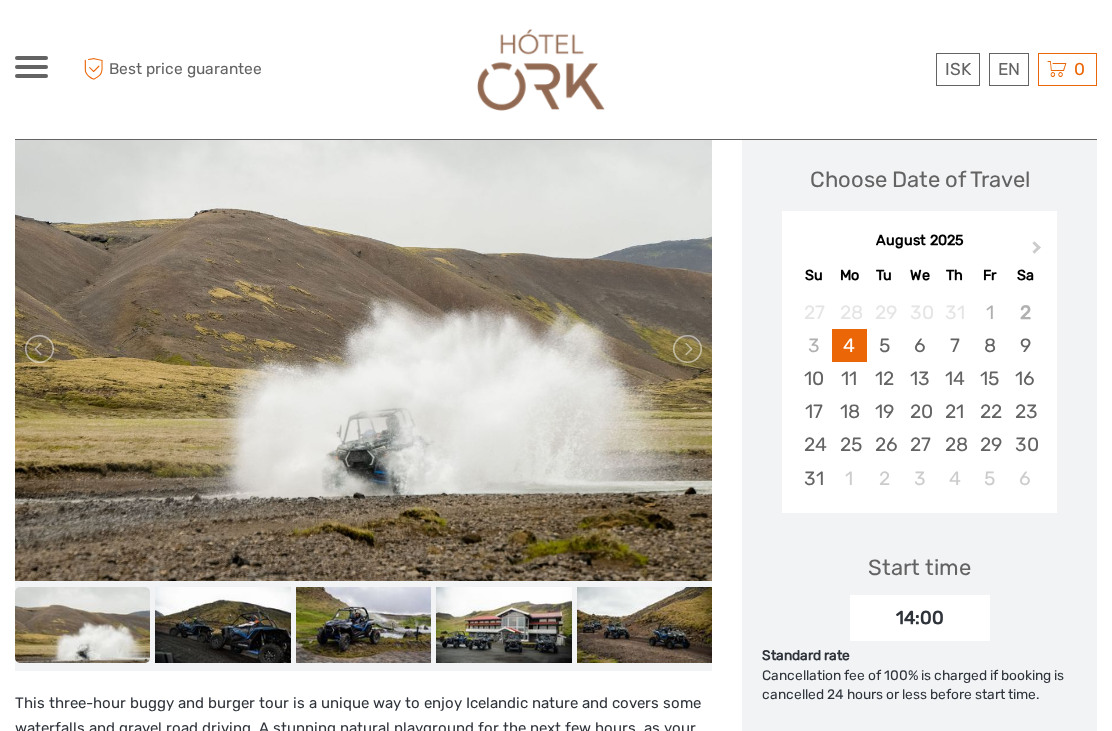 click at bounding box center (41, 349) 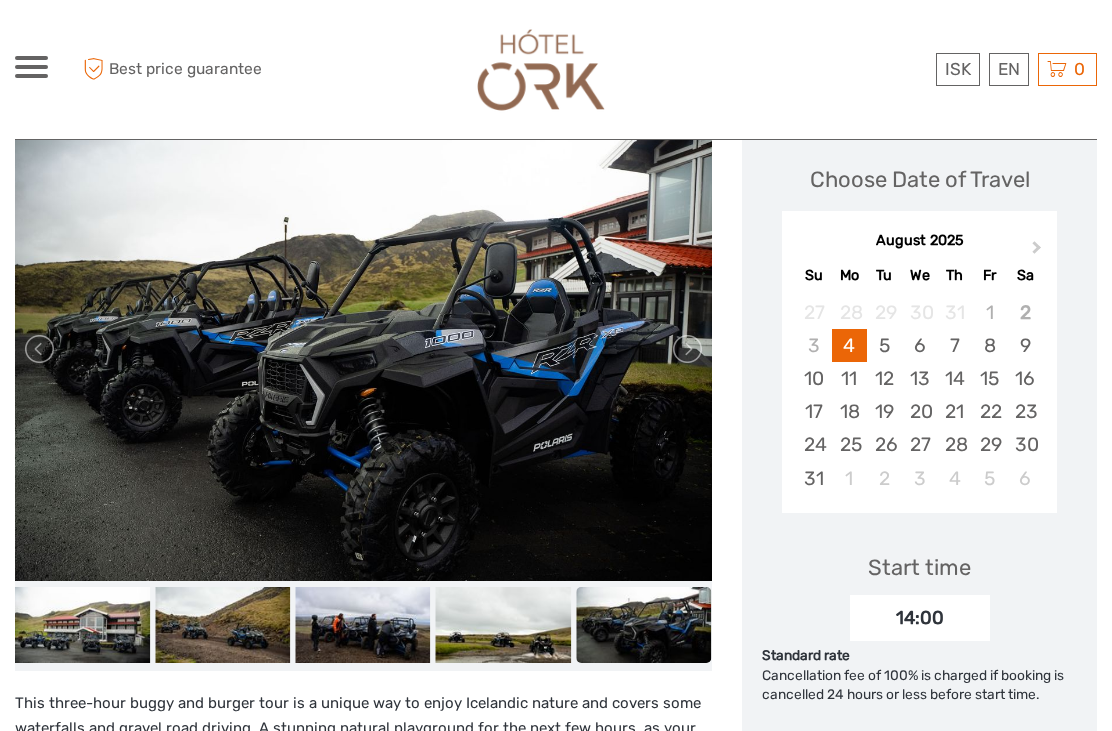 click at bounding box center (41, 349) 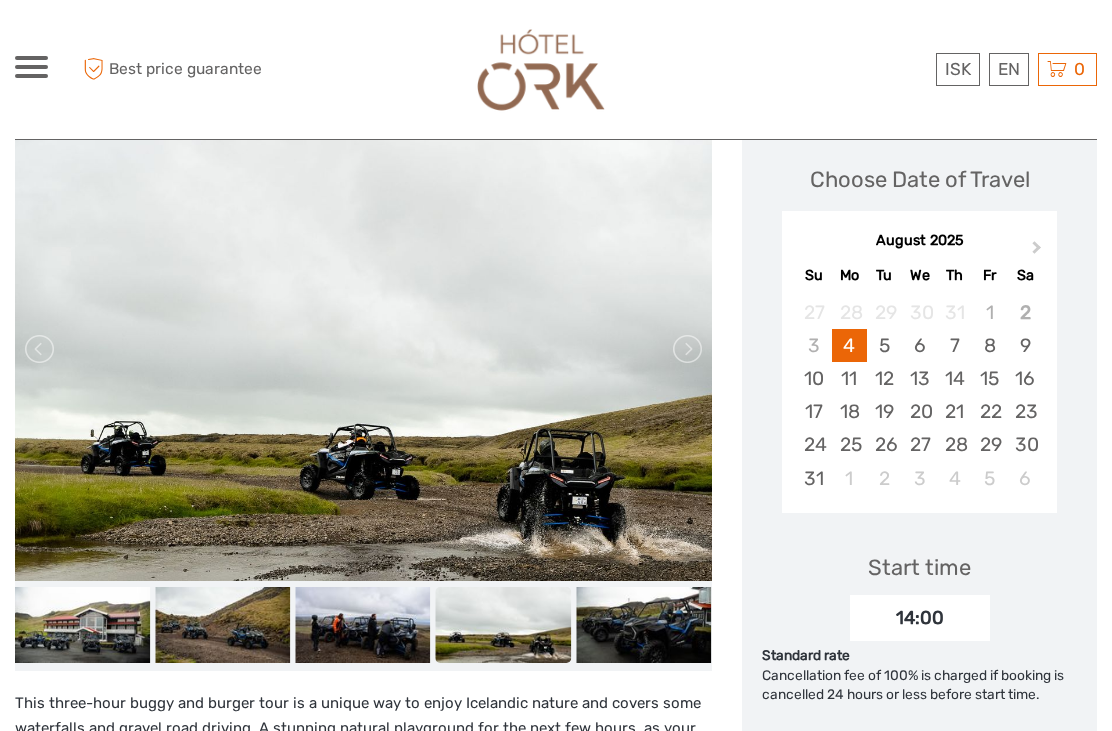 click at bounding box center [41, 349] 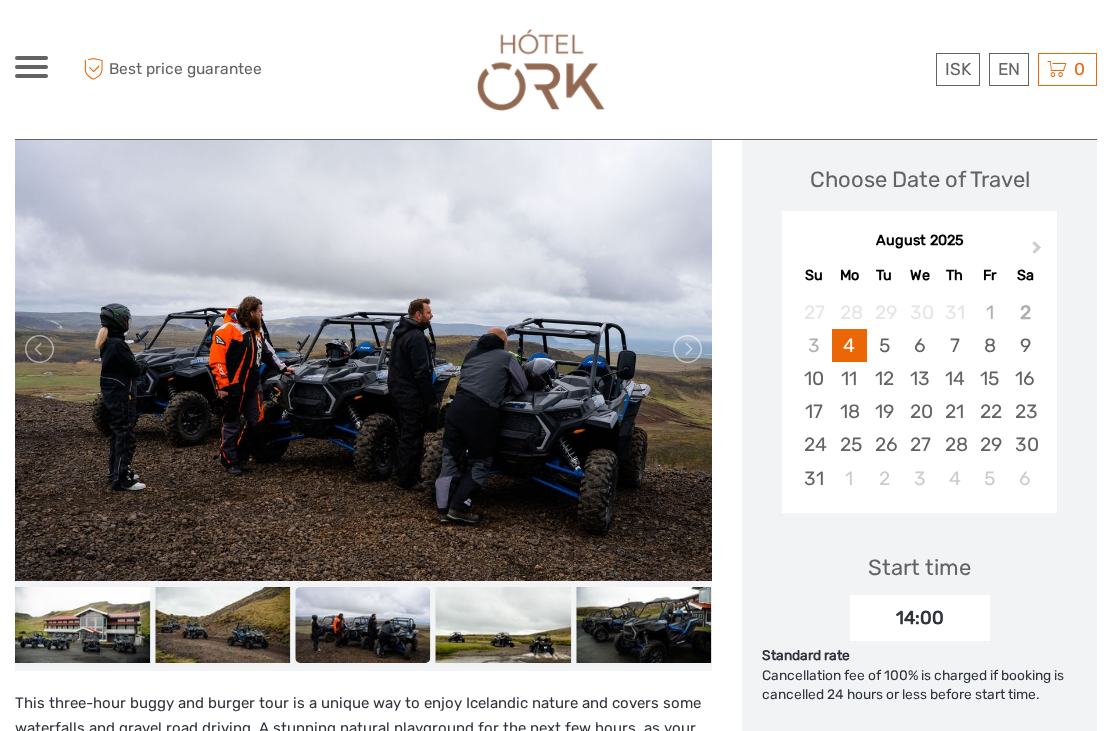click at bounding box center [41, 349] 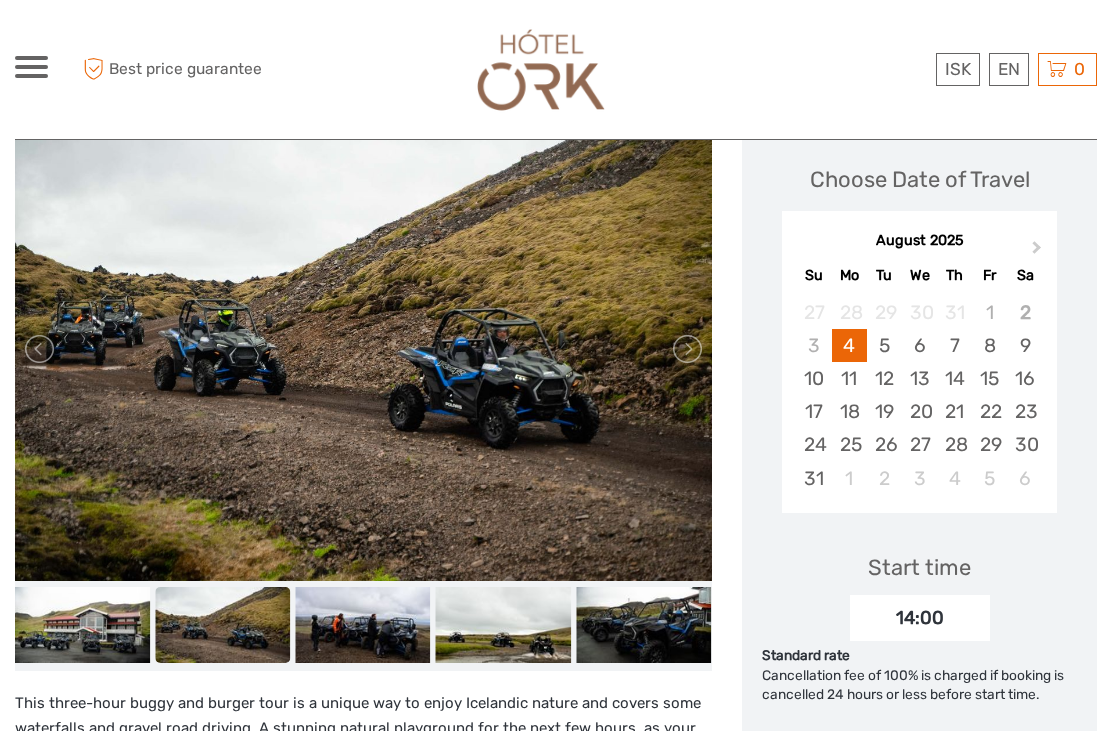 click at bounding box center [41, 349] 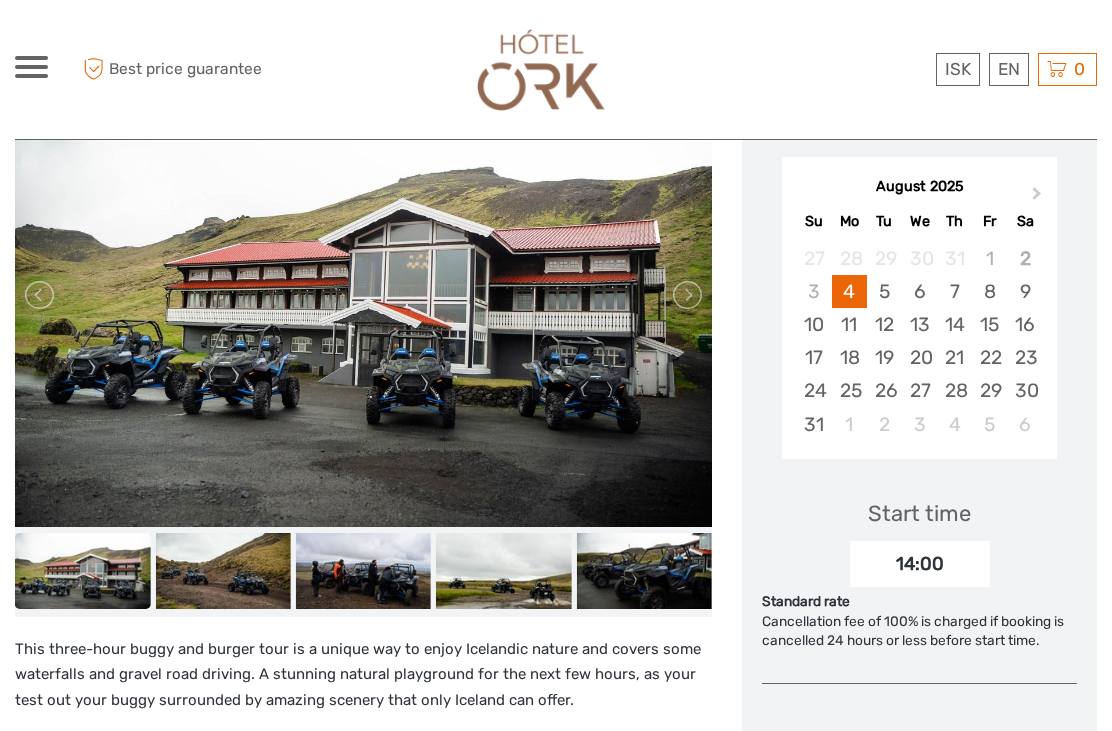 scroll, scrollTop: 330, scrollLeft: 0, axis: vertical 